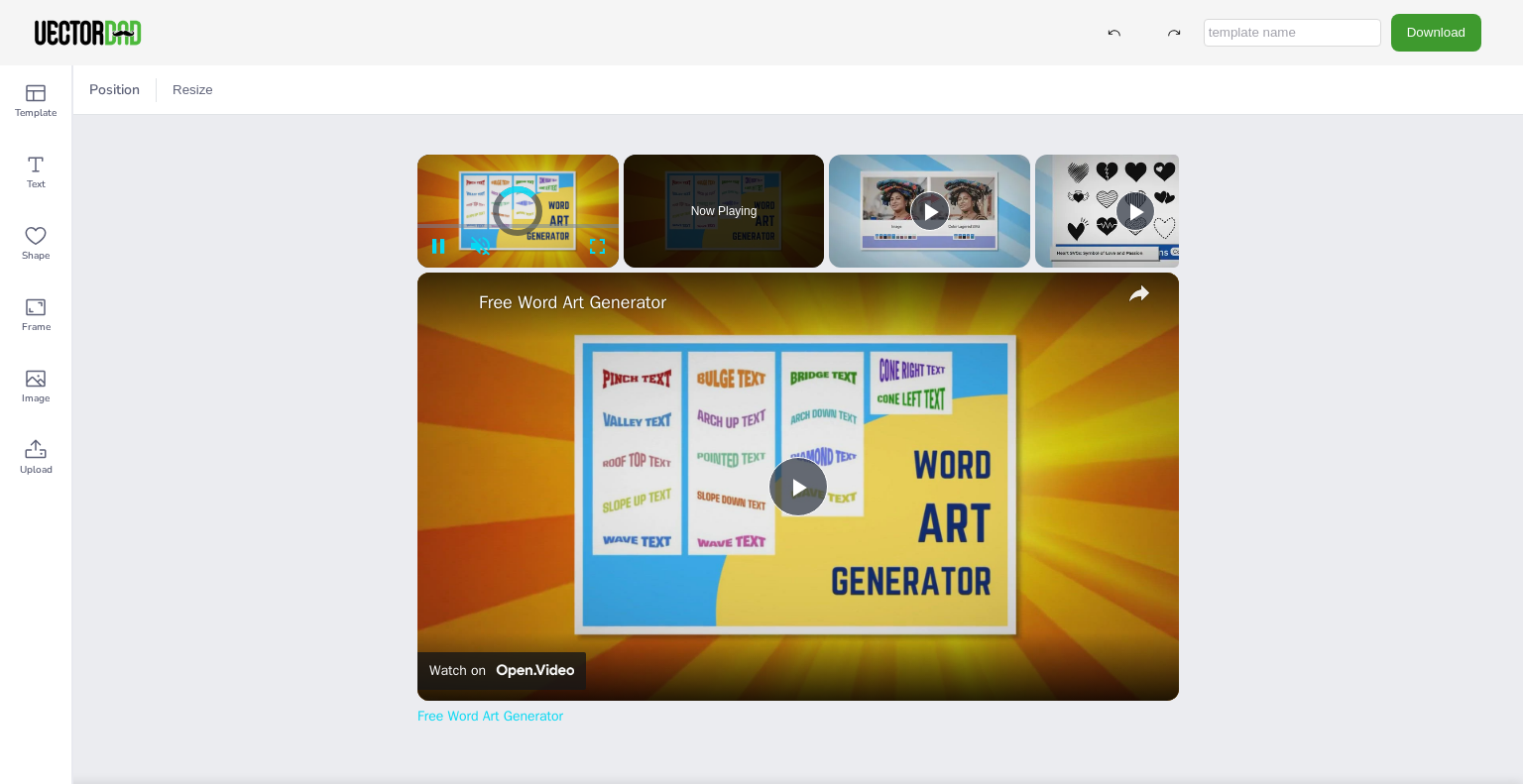 scroll, scrollTop: 0, scrollLeft: 0, axis: both 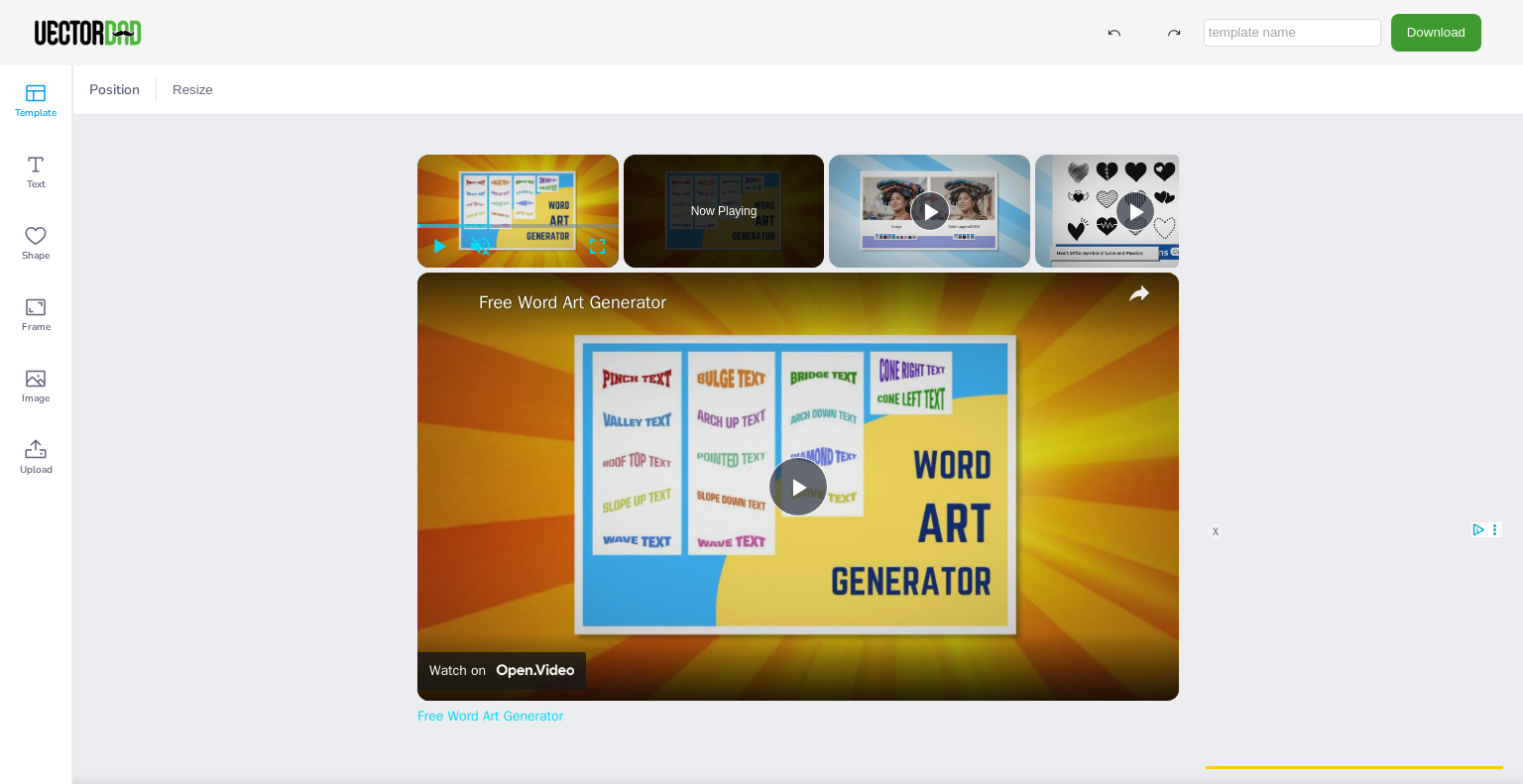 click 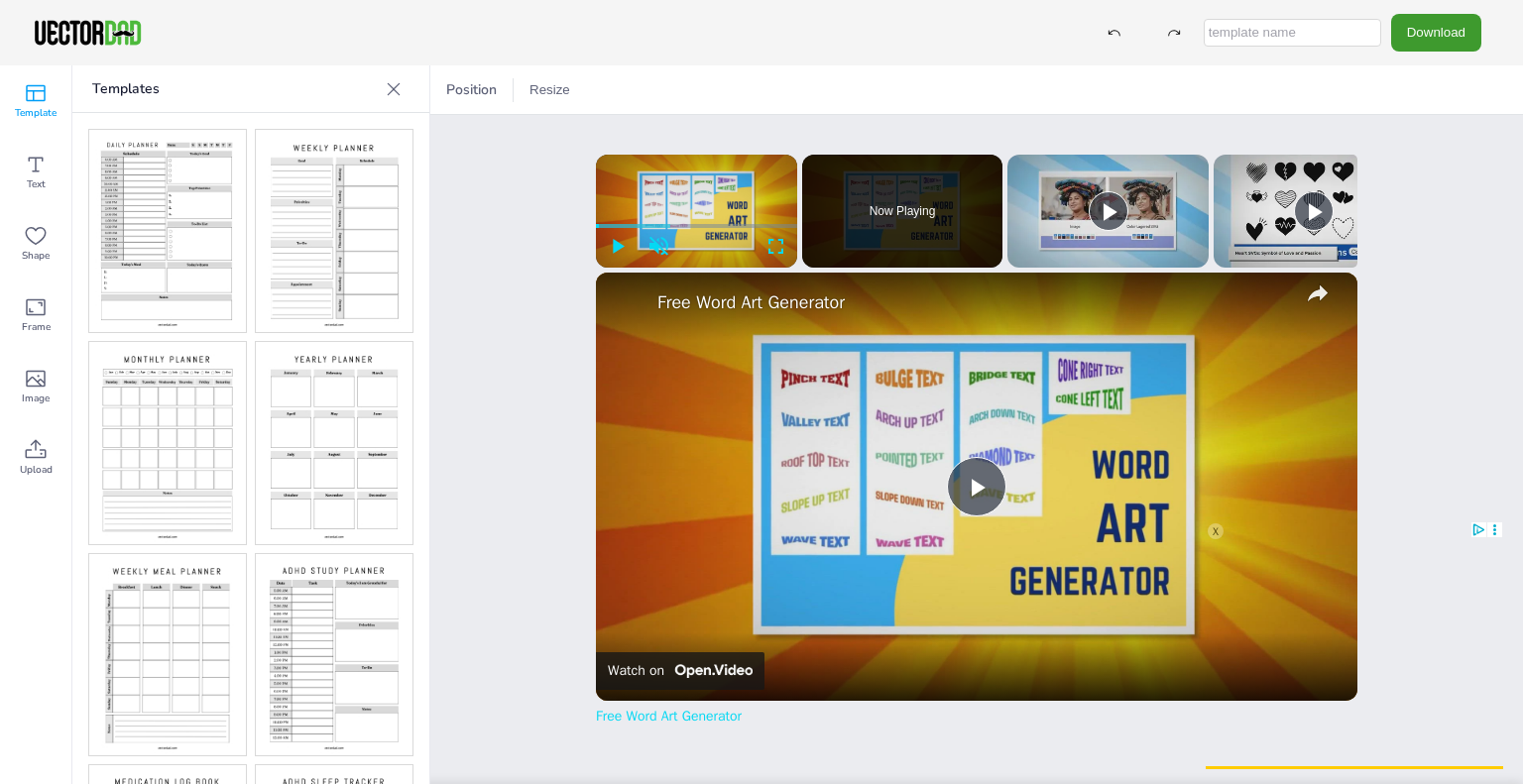 click at bounding box center (168, 443) 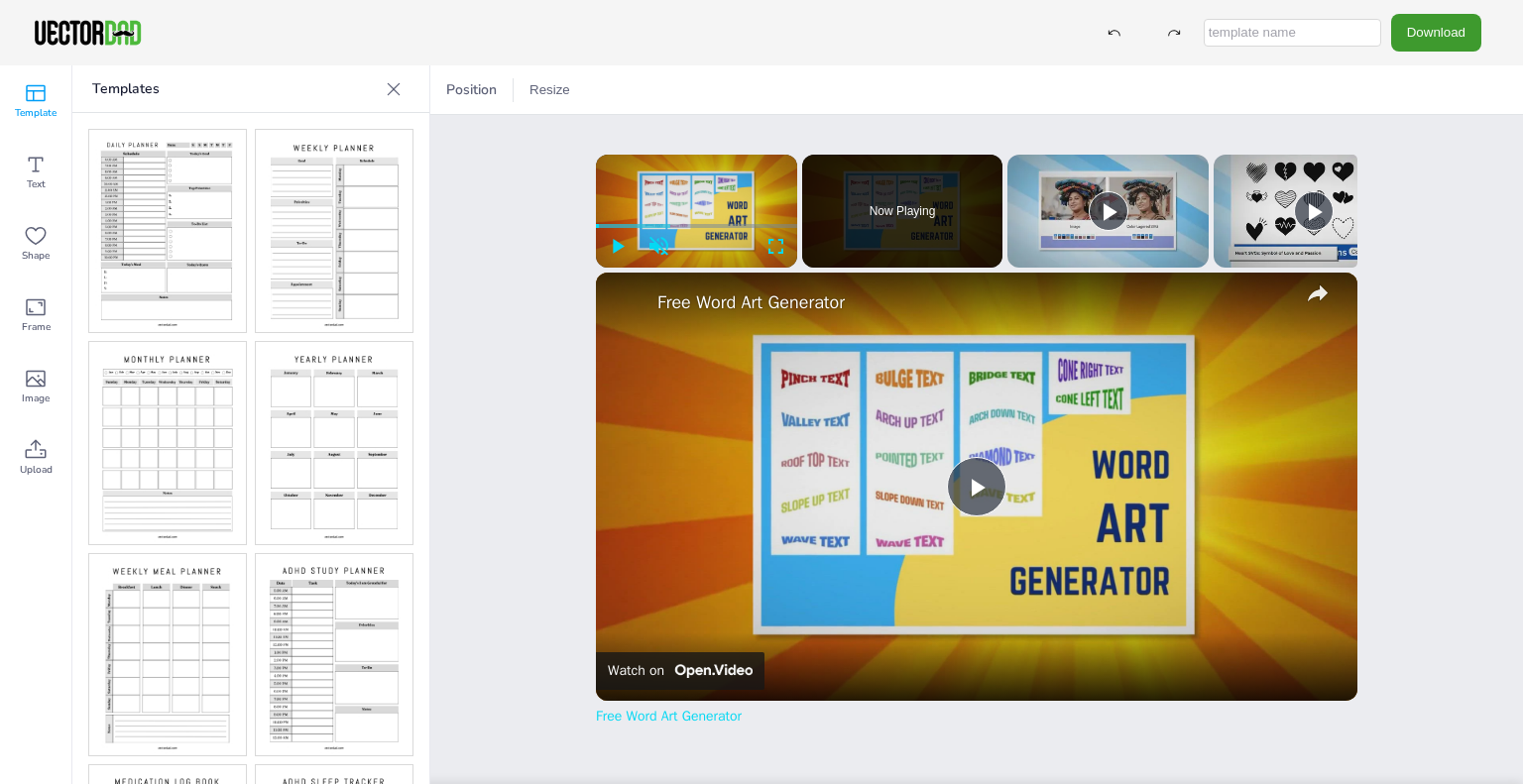 click 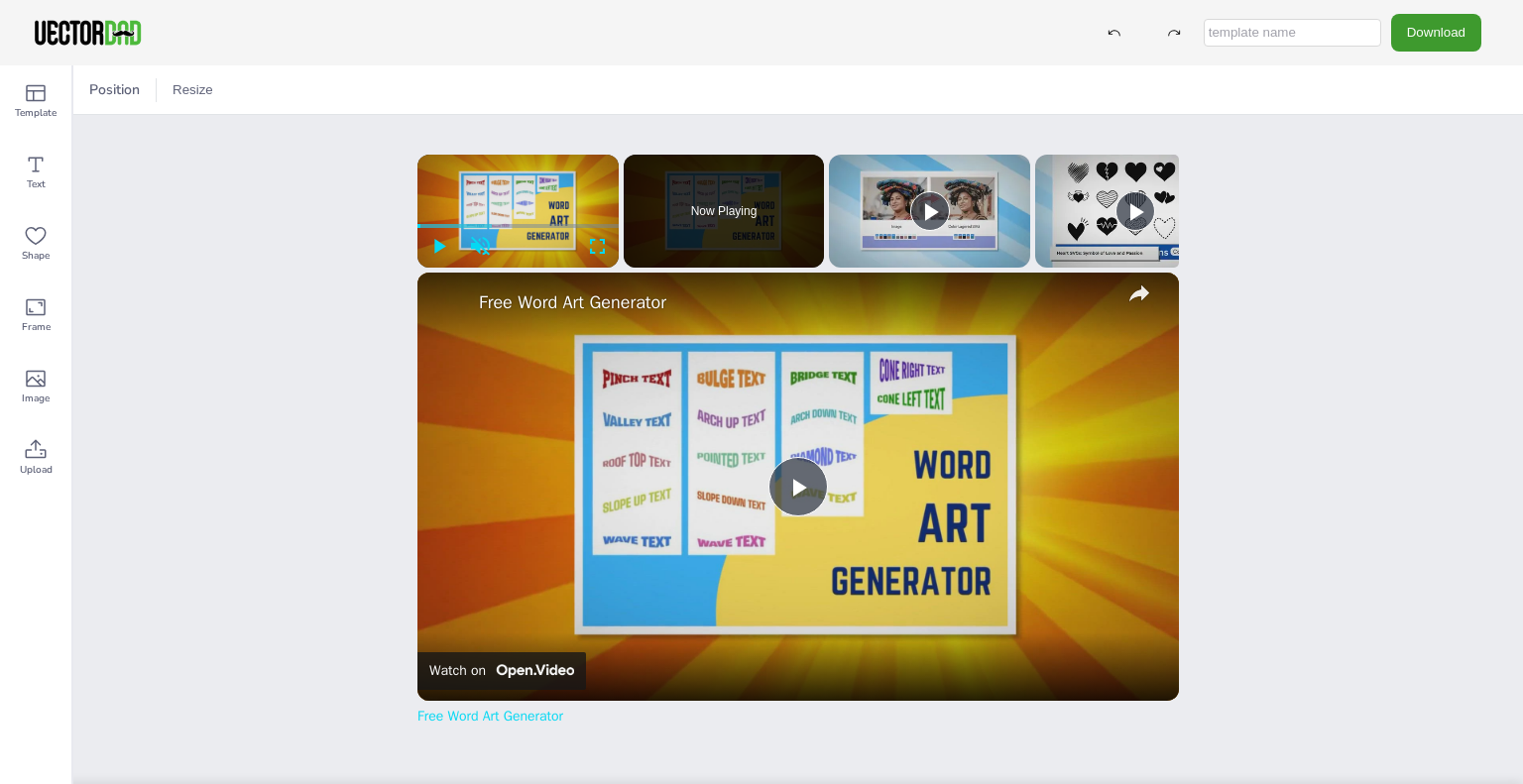 click at bounding box center [1292, 33] 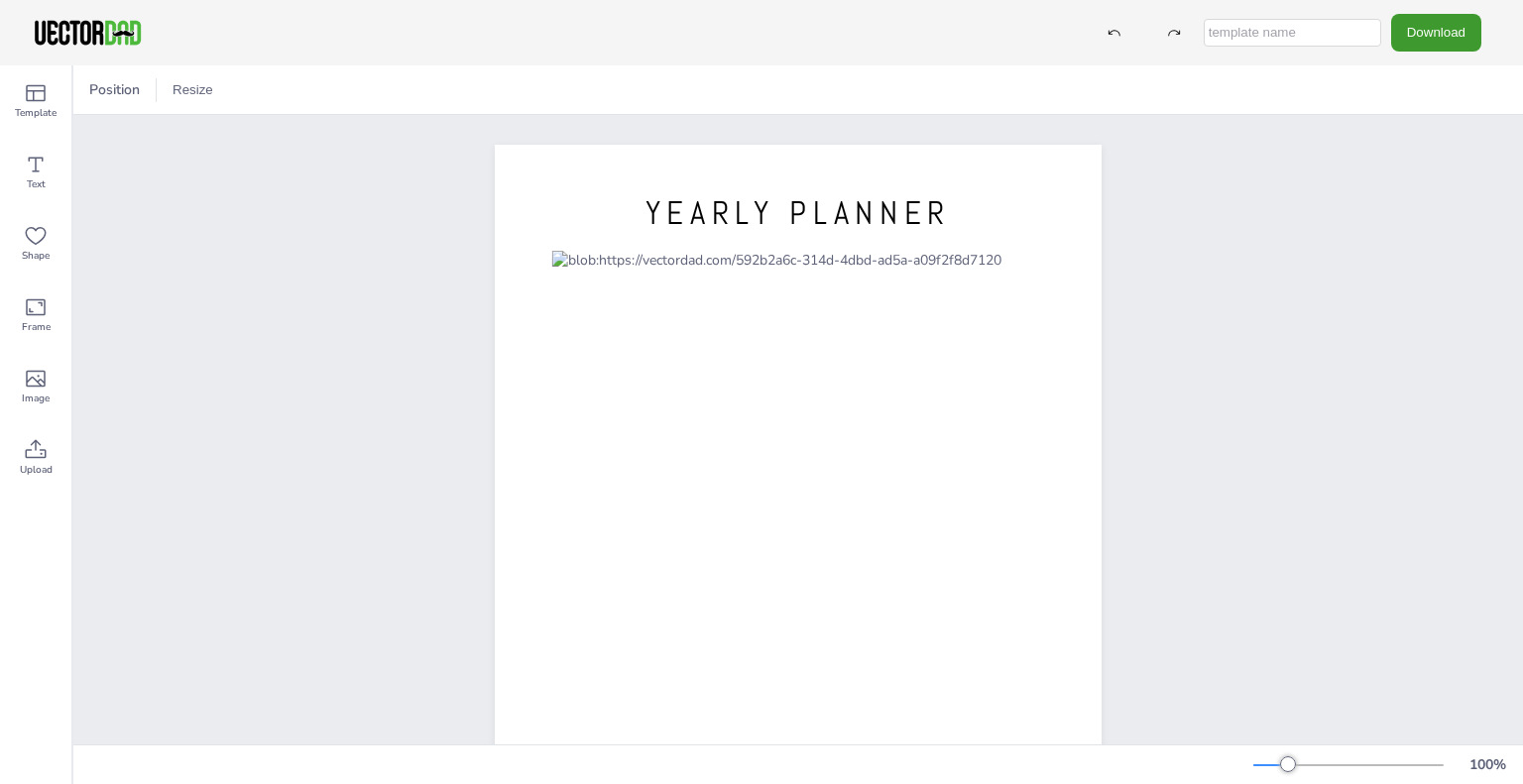 scroll, scrollTop: 0, scrollLeft: 0, axis: both 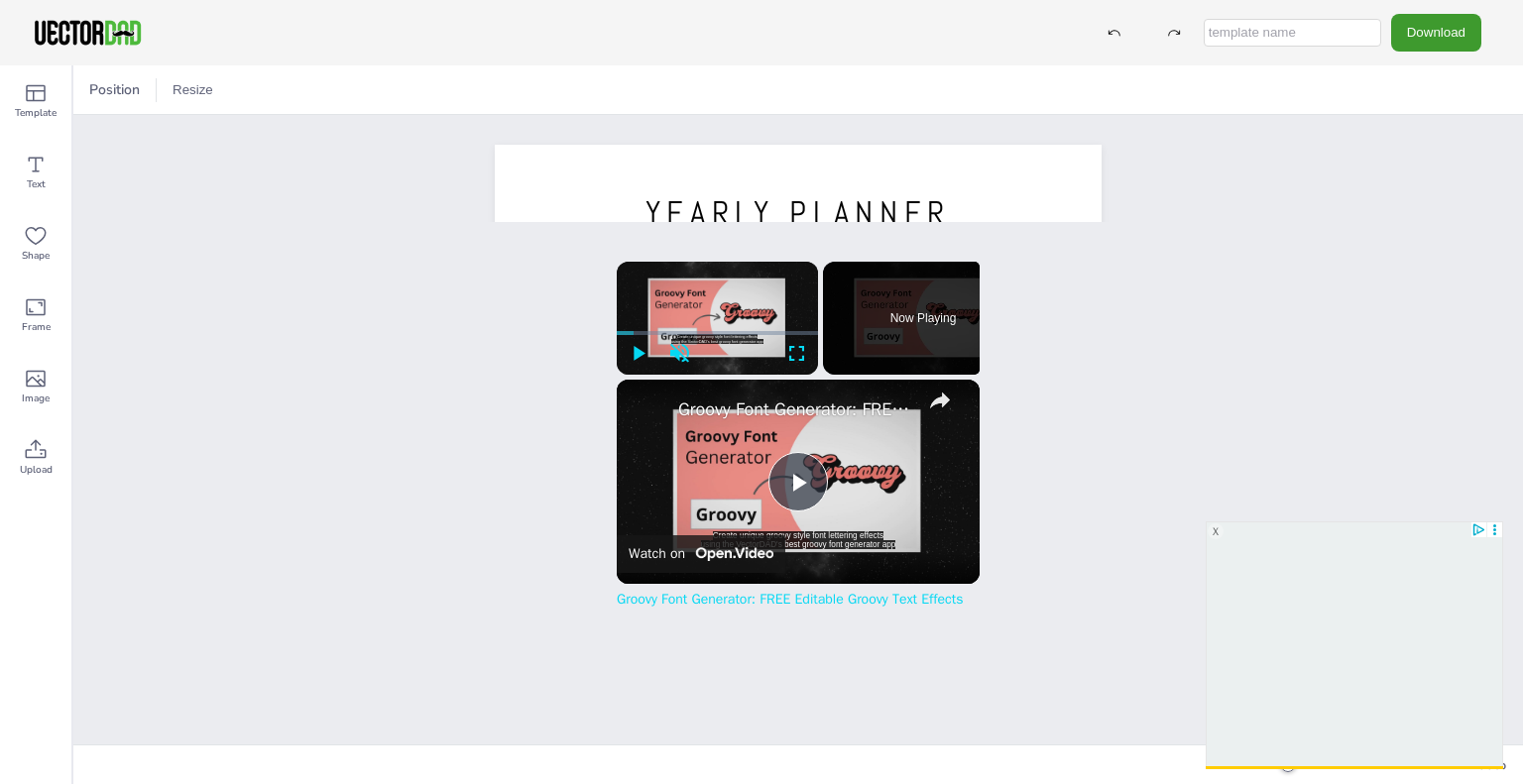 click at bounding box center (1292, 33) 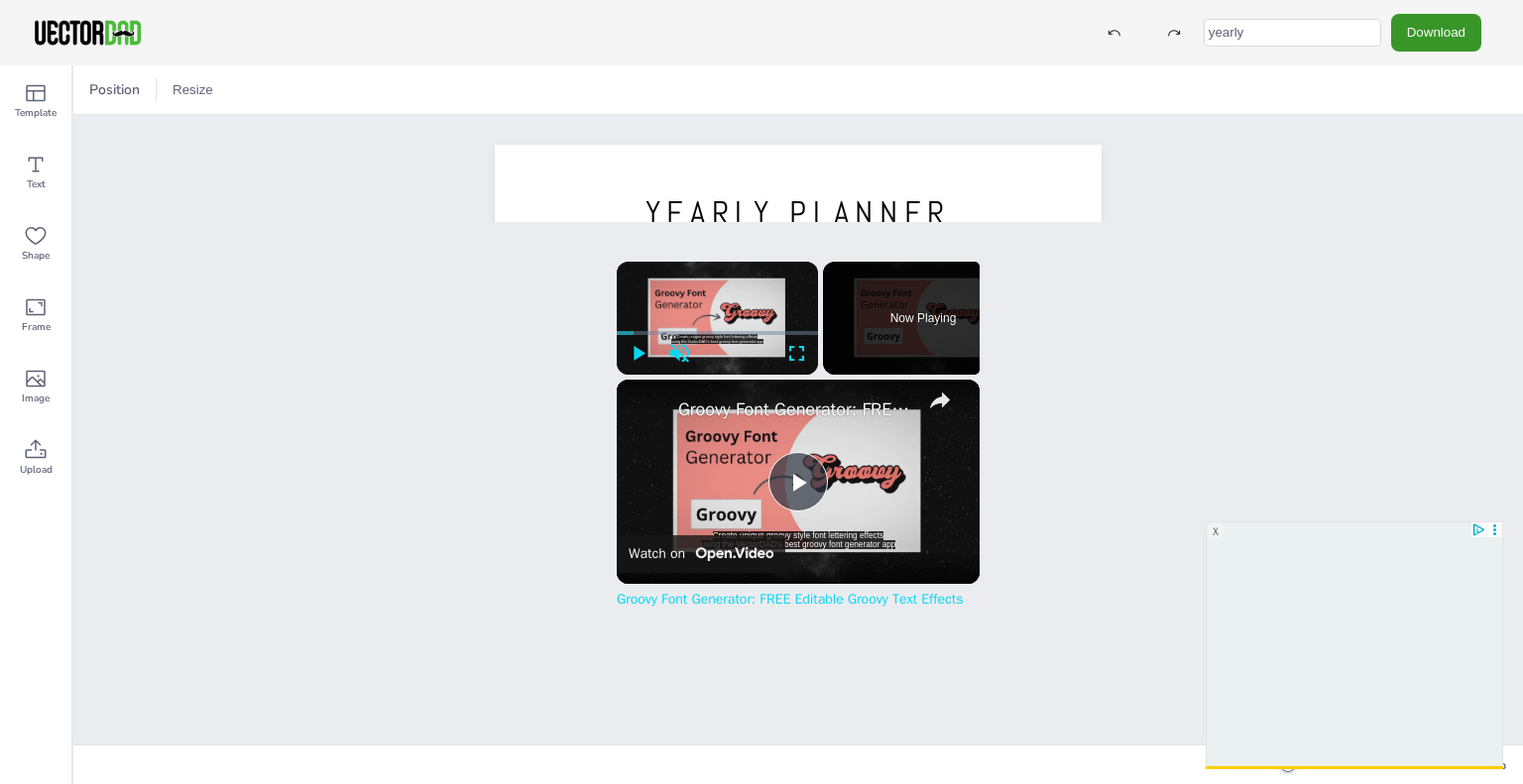 type on "yearly" 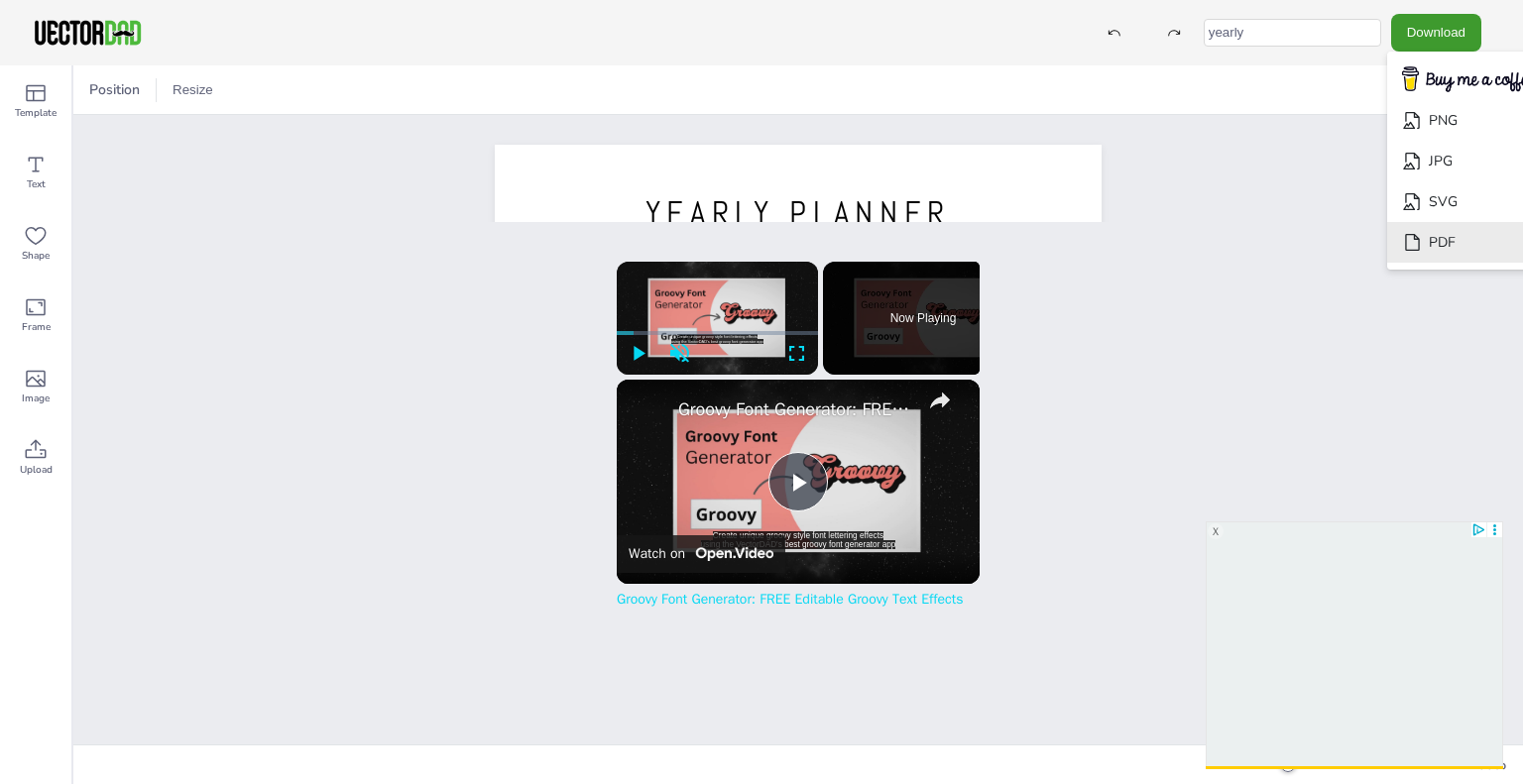 click on "PDF" at bounding box center [1468, 242] 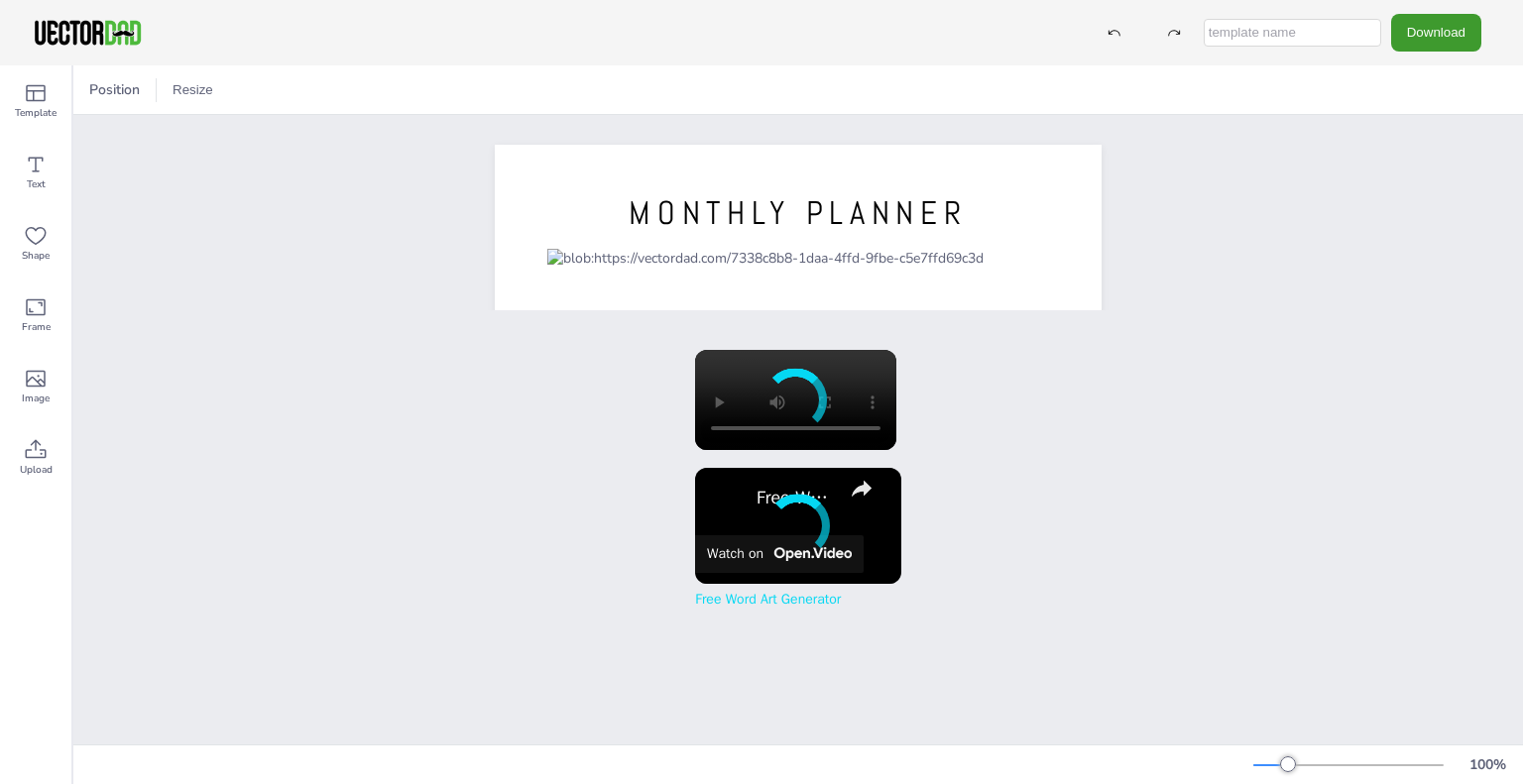 scroll, scrollTop: 0, scrollLeft: 0, axis: both 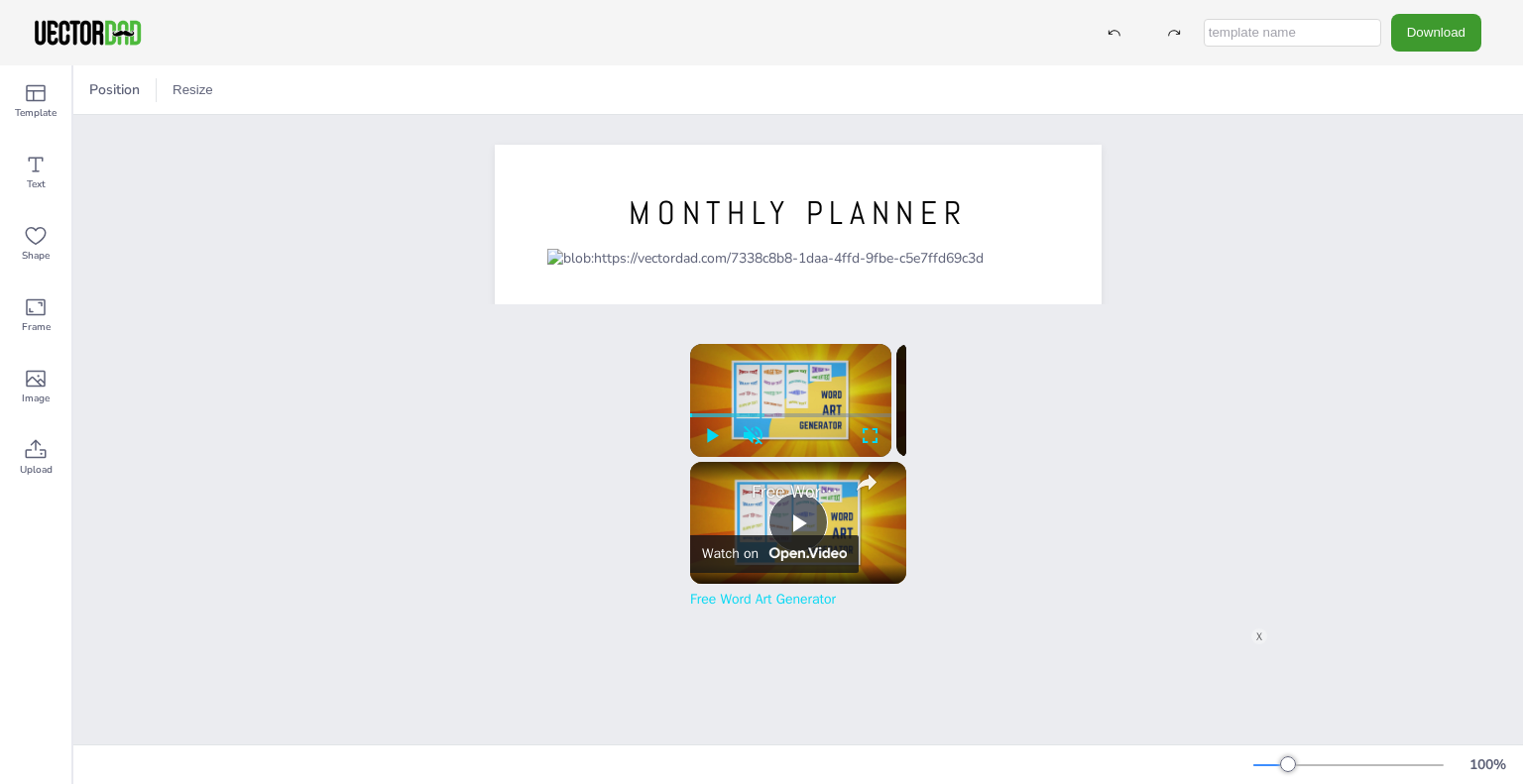 click at bounding box center [1292, 33] 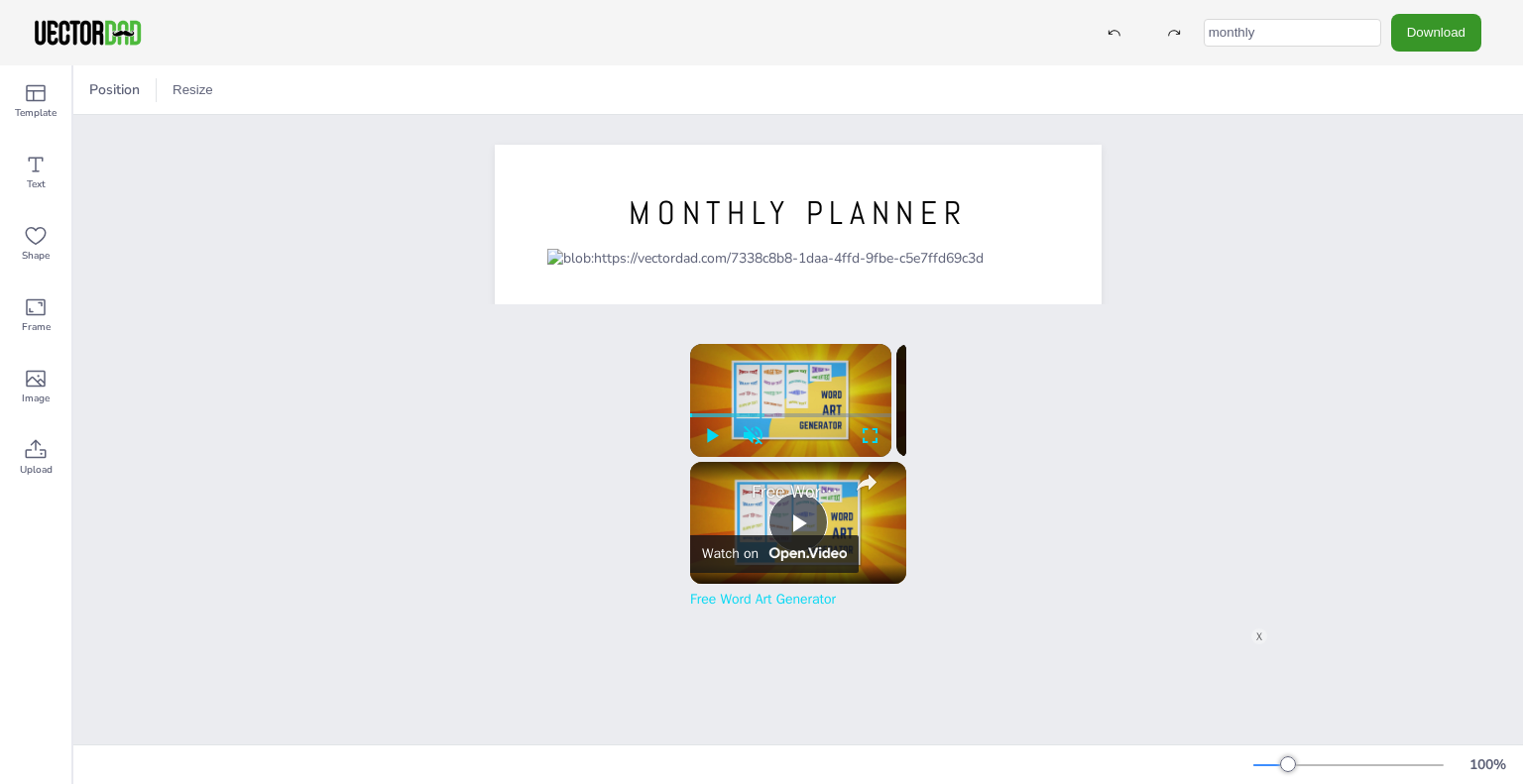 type on "monthly" 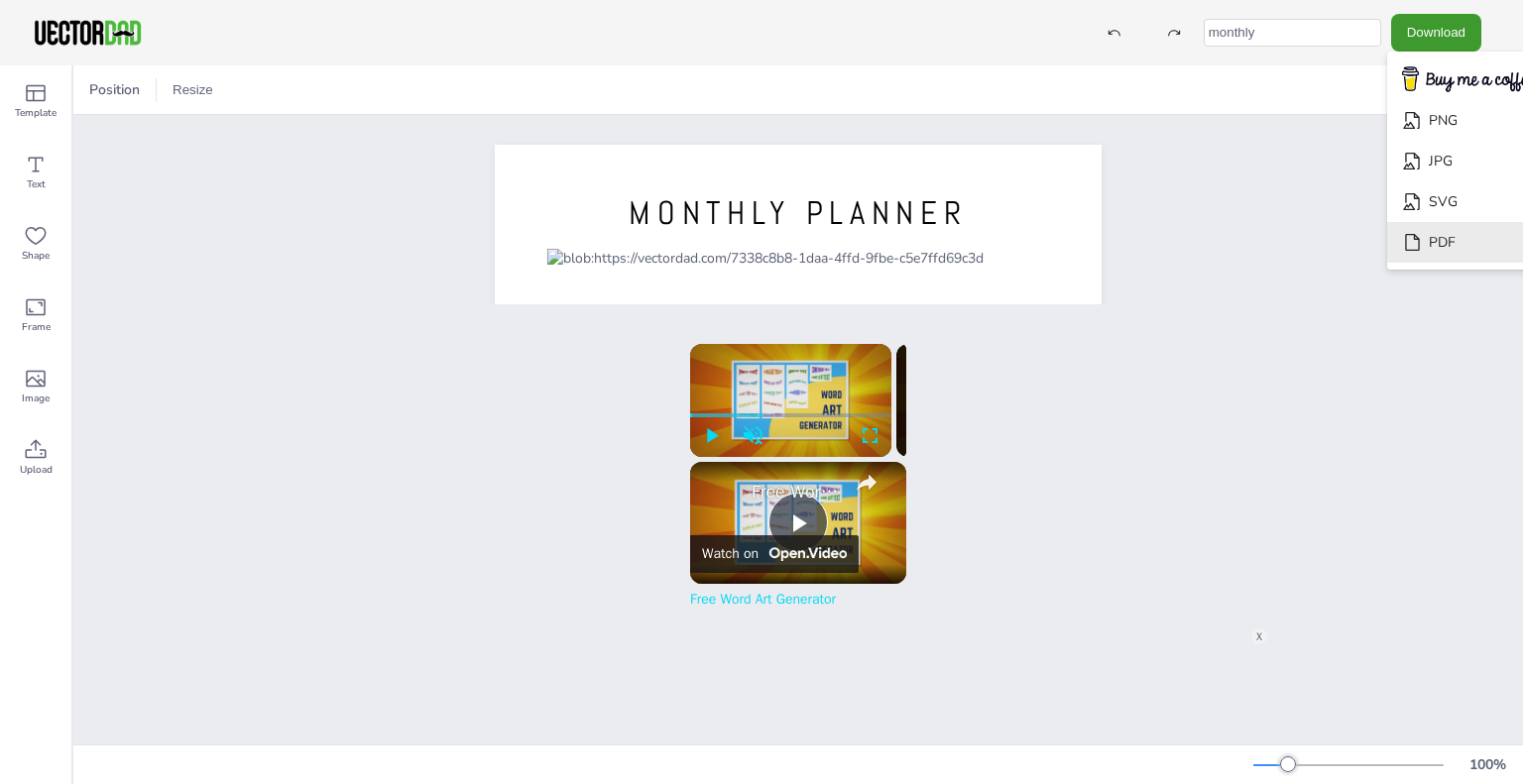 click on "PDF" at bounding box center (1468, 242) 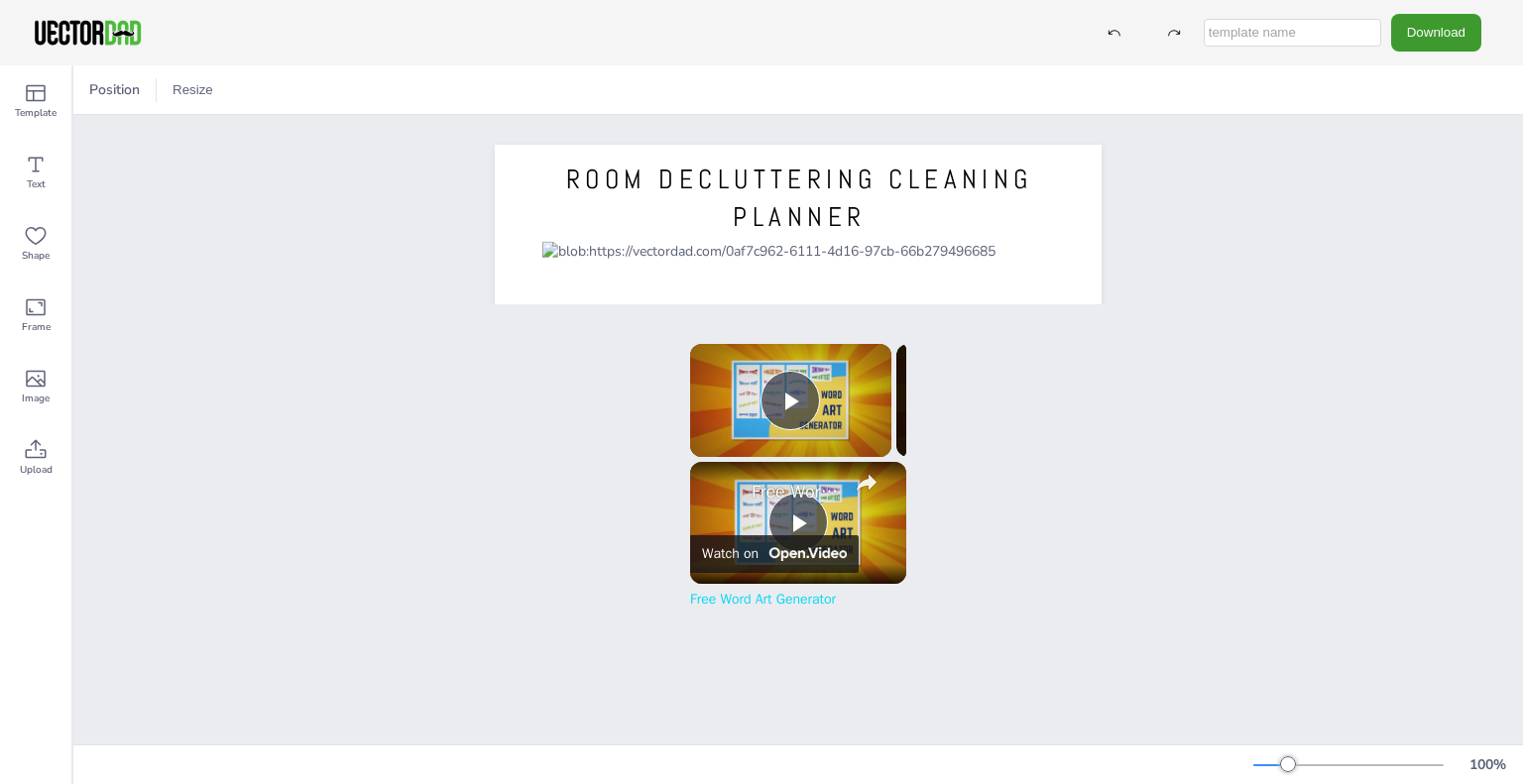 scroll, scrollTop: 0, scrollLeft: 0, axis: both 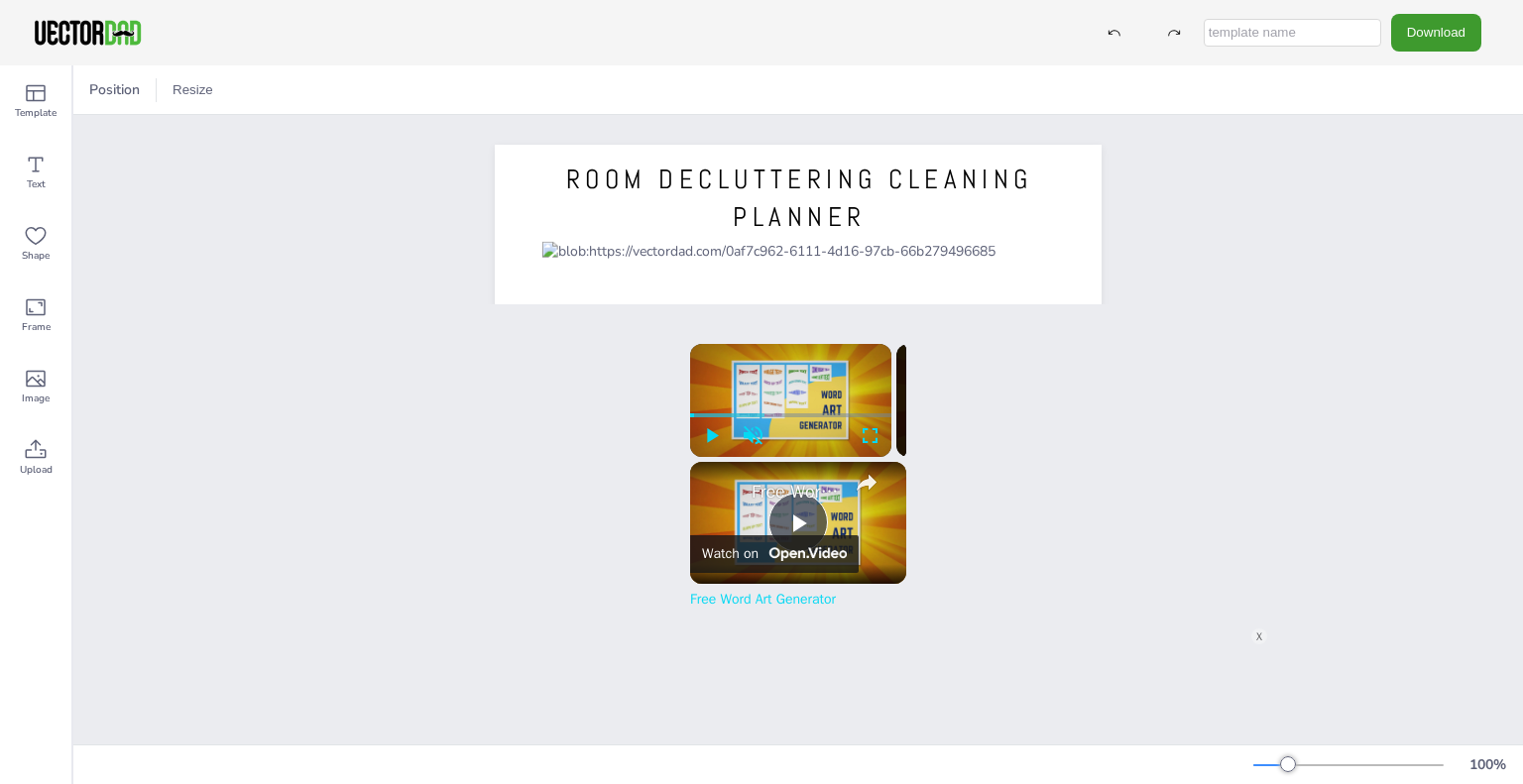 click at bounding box center [1292, 33] 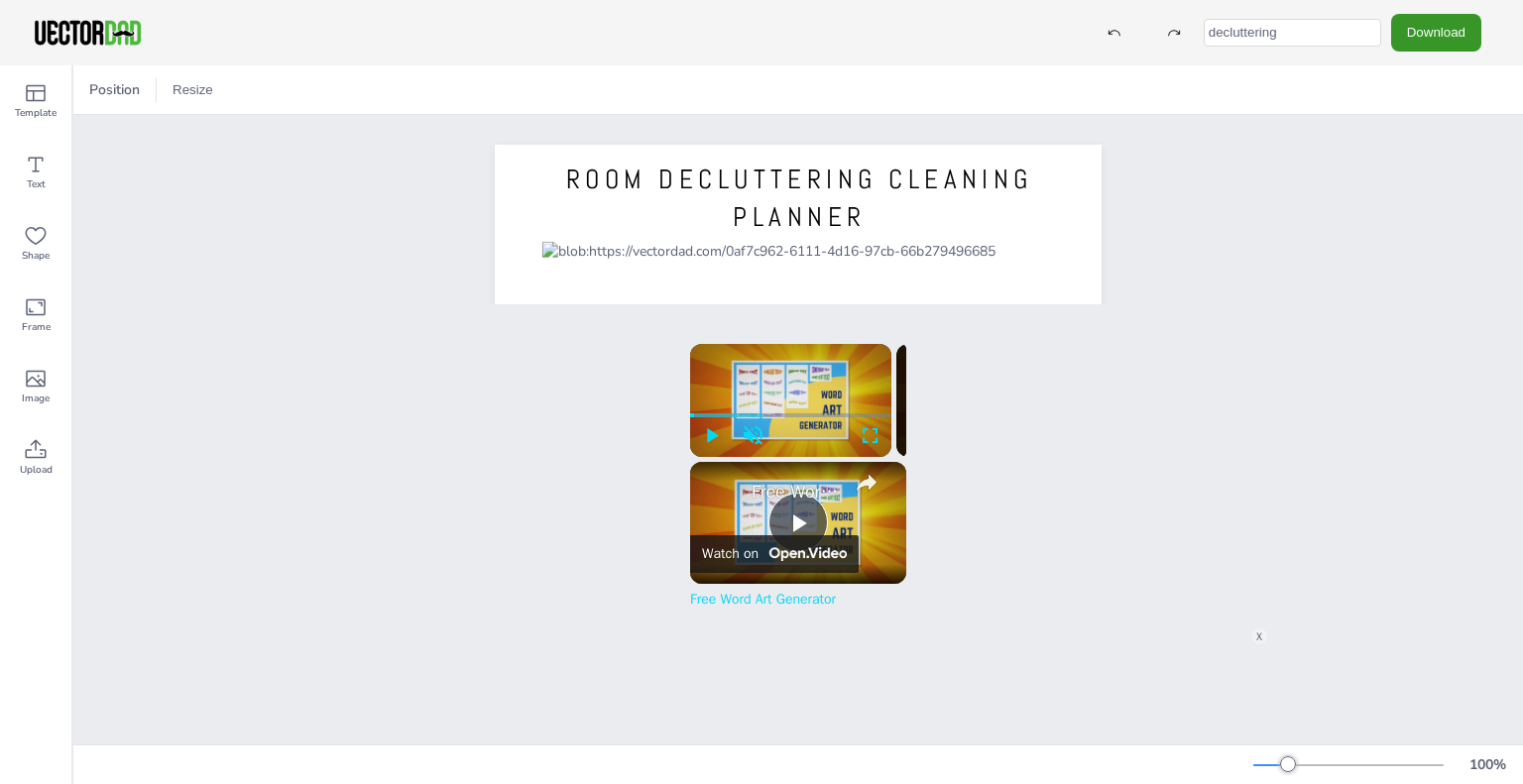 type on "decluttering" 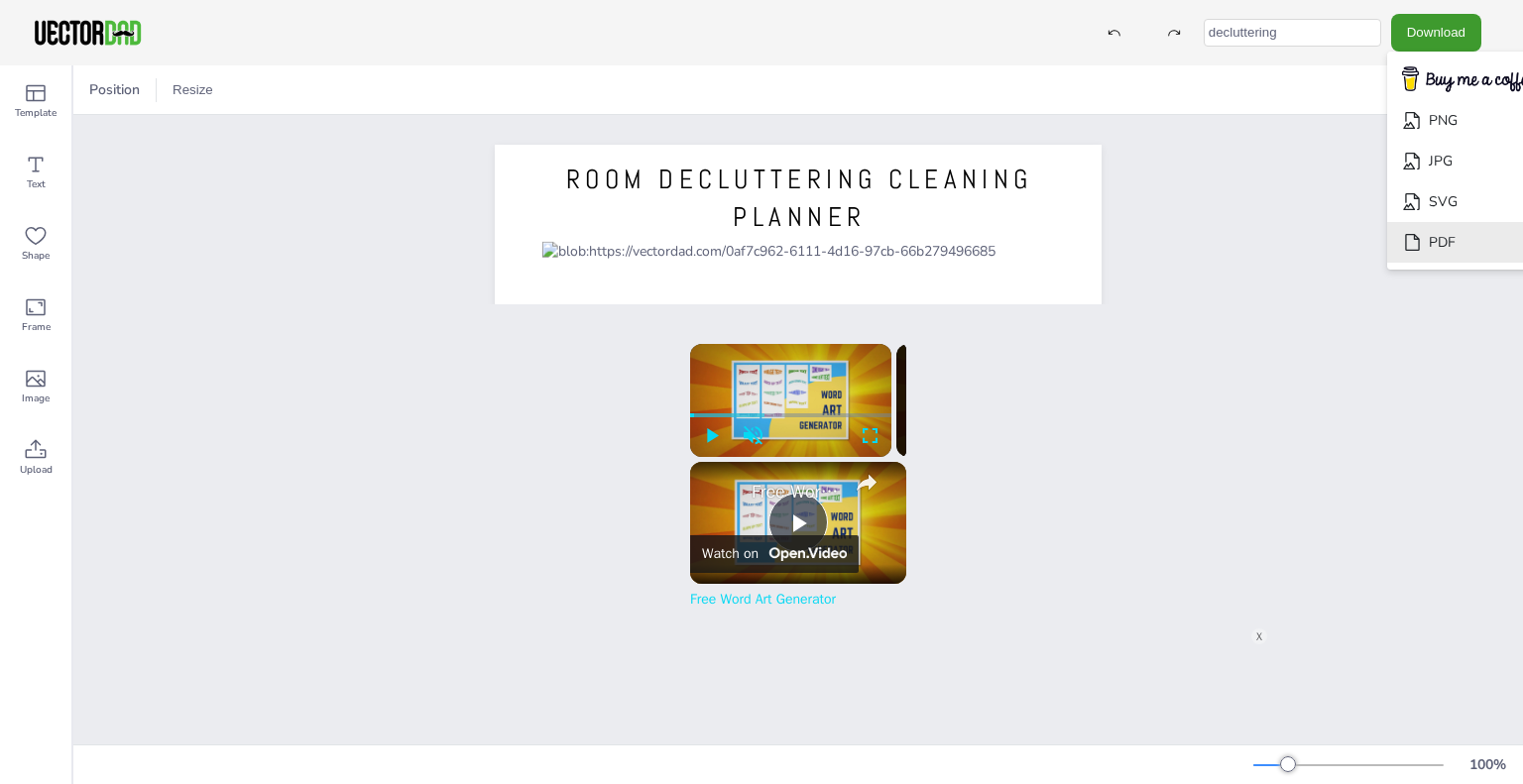 click on "PDF" at bounding box center (1468, 242) 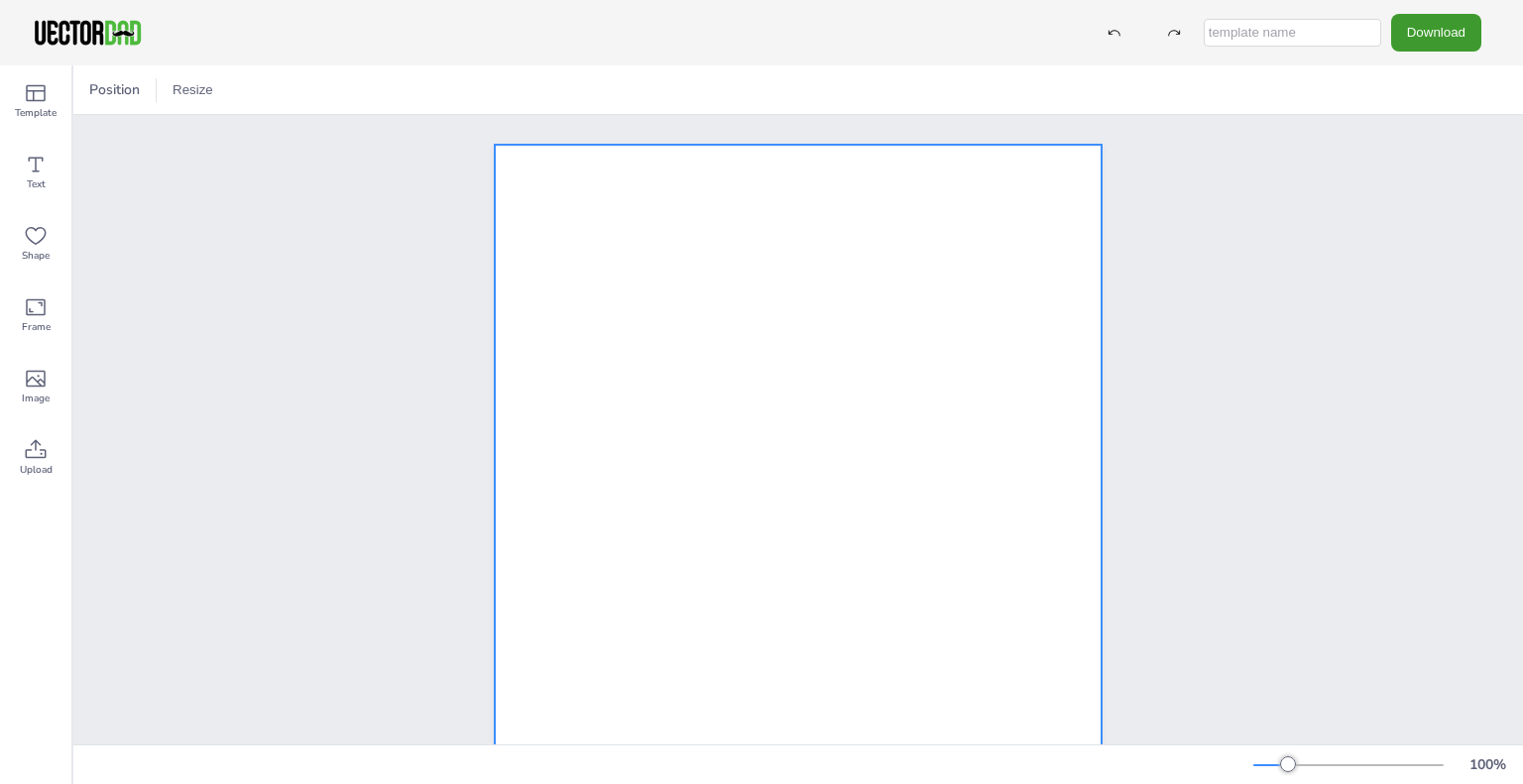 scroll, scrollTop: 0, scrollLeft: 0, axis: both 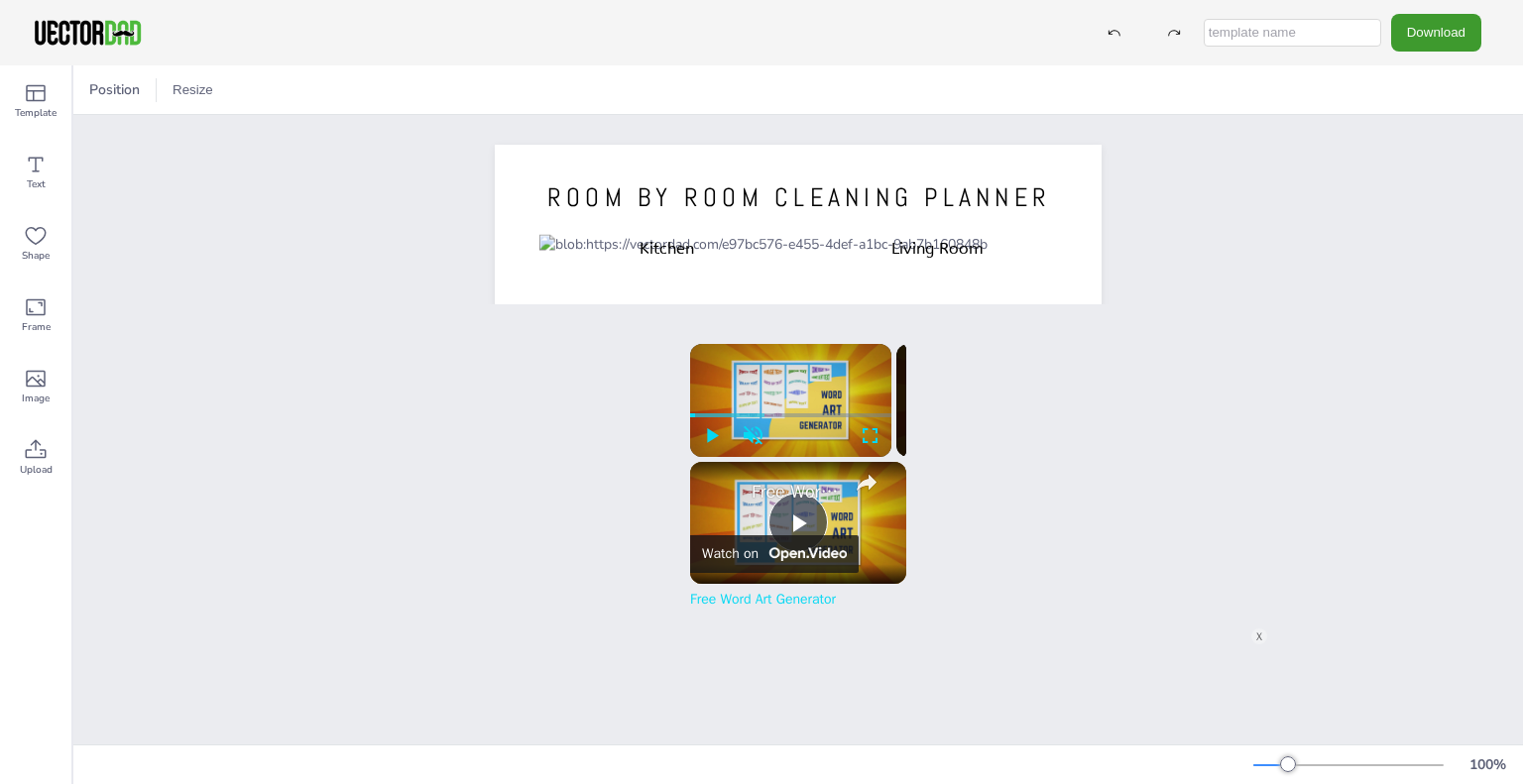 click at bounding box center [1292, 33] 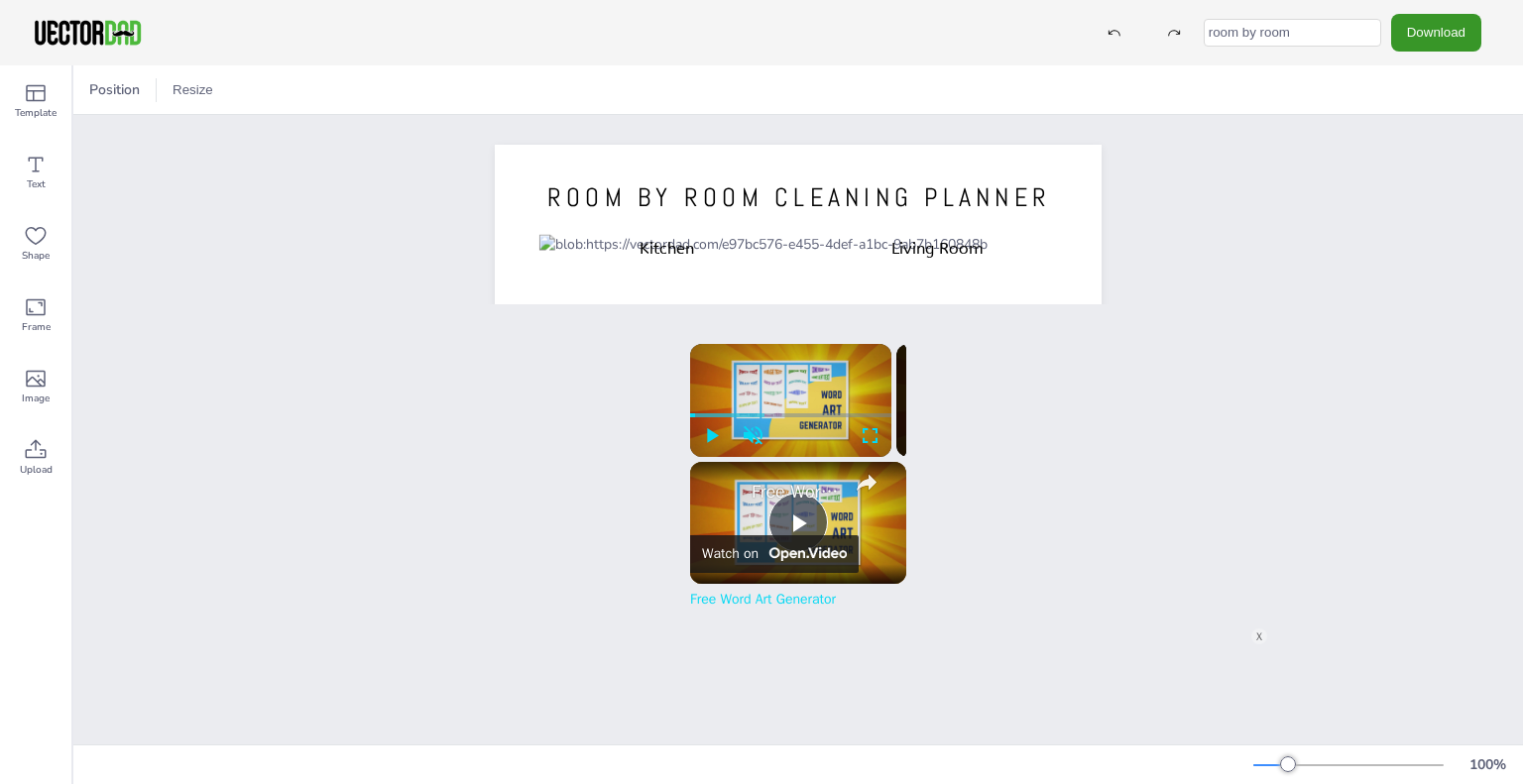 type on "room by room" 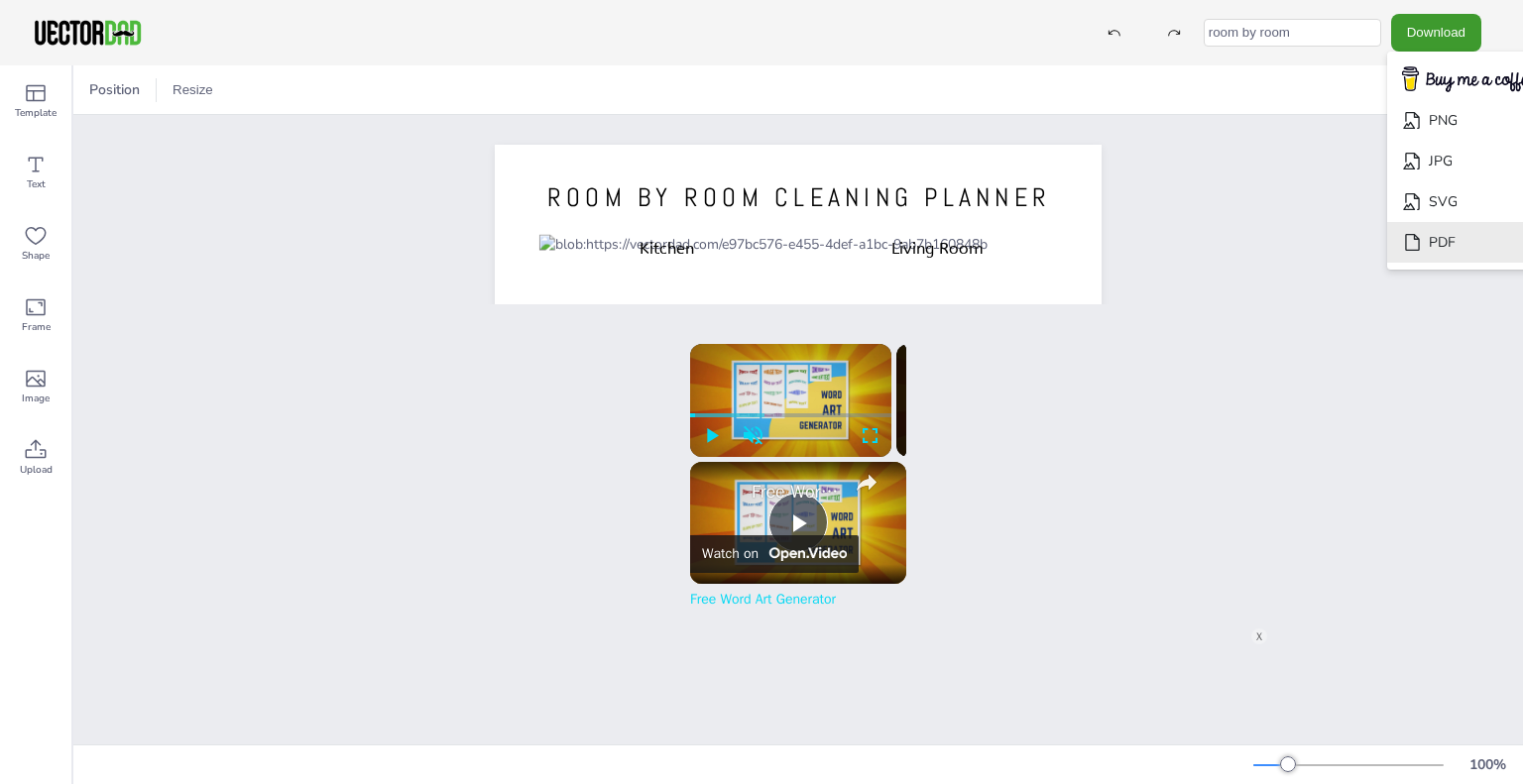 click on "PDF" at bounding box center [1468, 242] 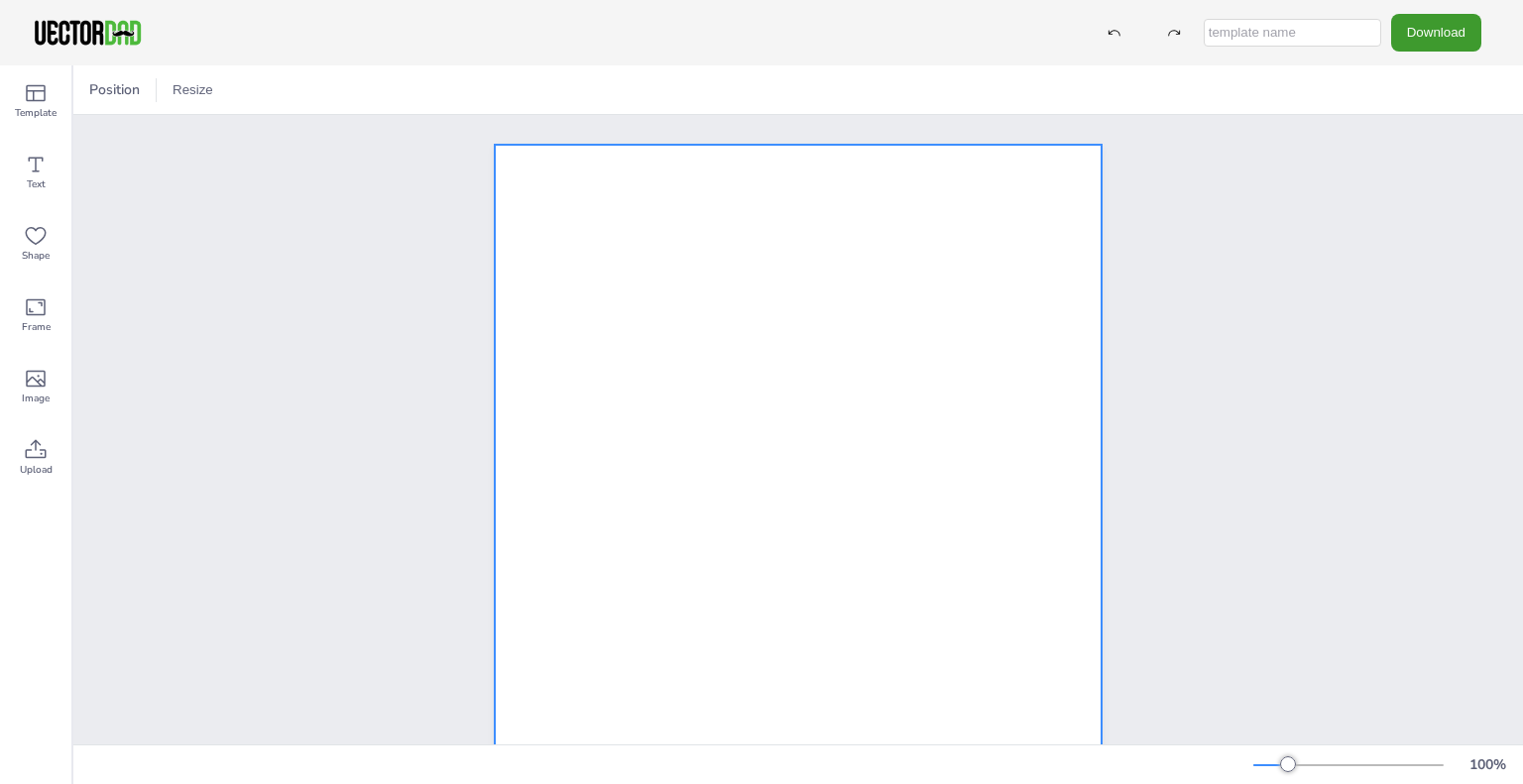 scroll, scrollTop: 0, scrollLeft: 0, axis: both 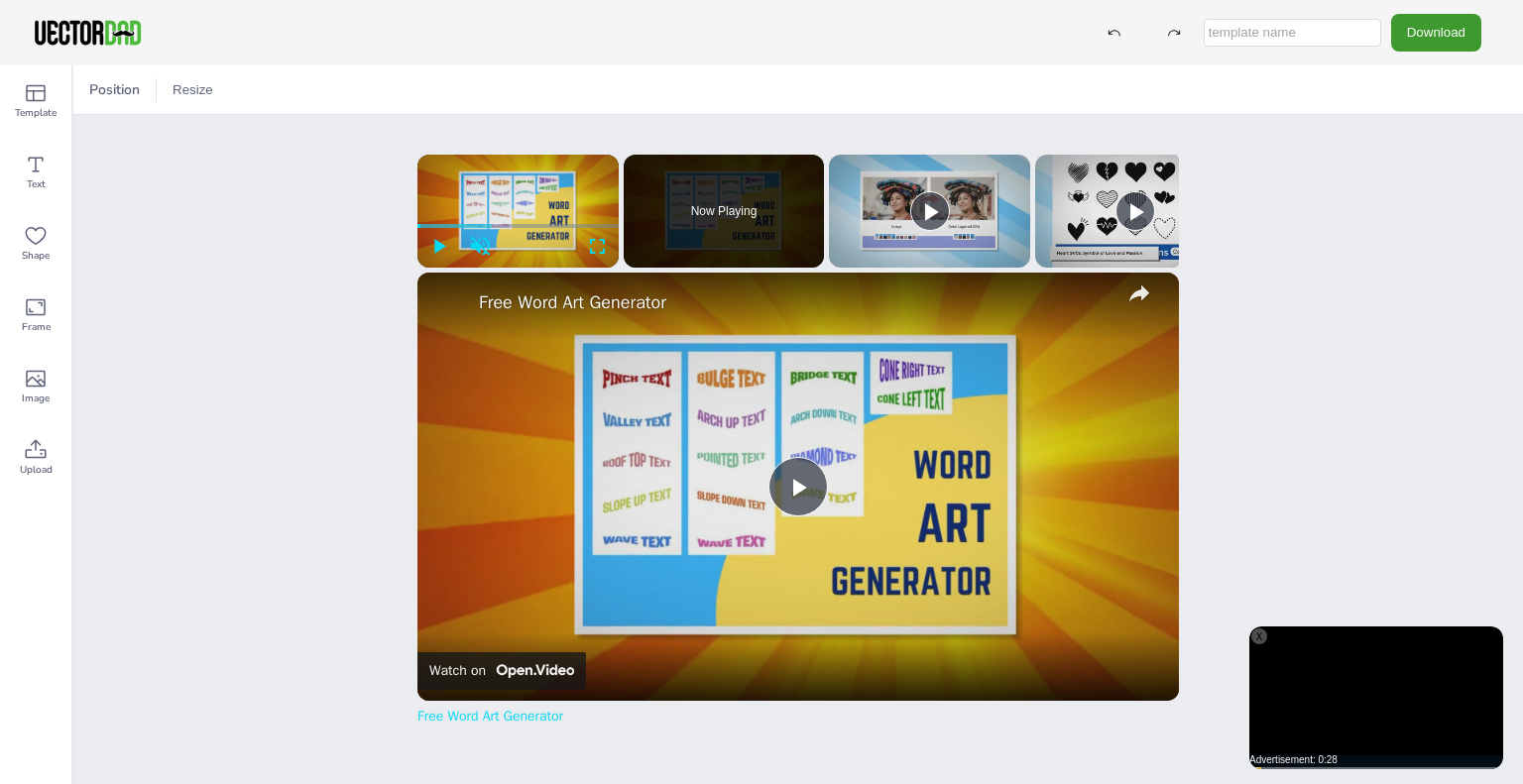 click at bounding box center (1292, 33) 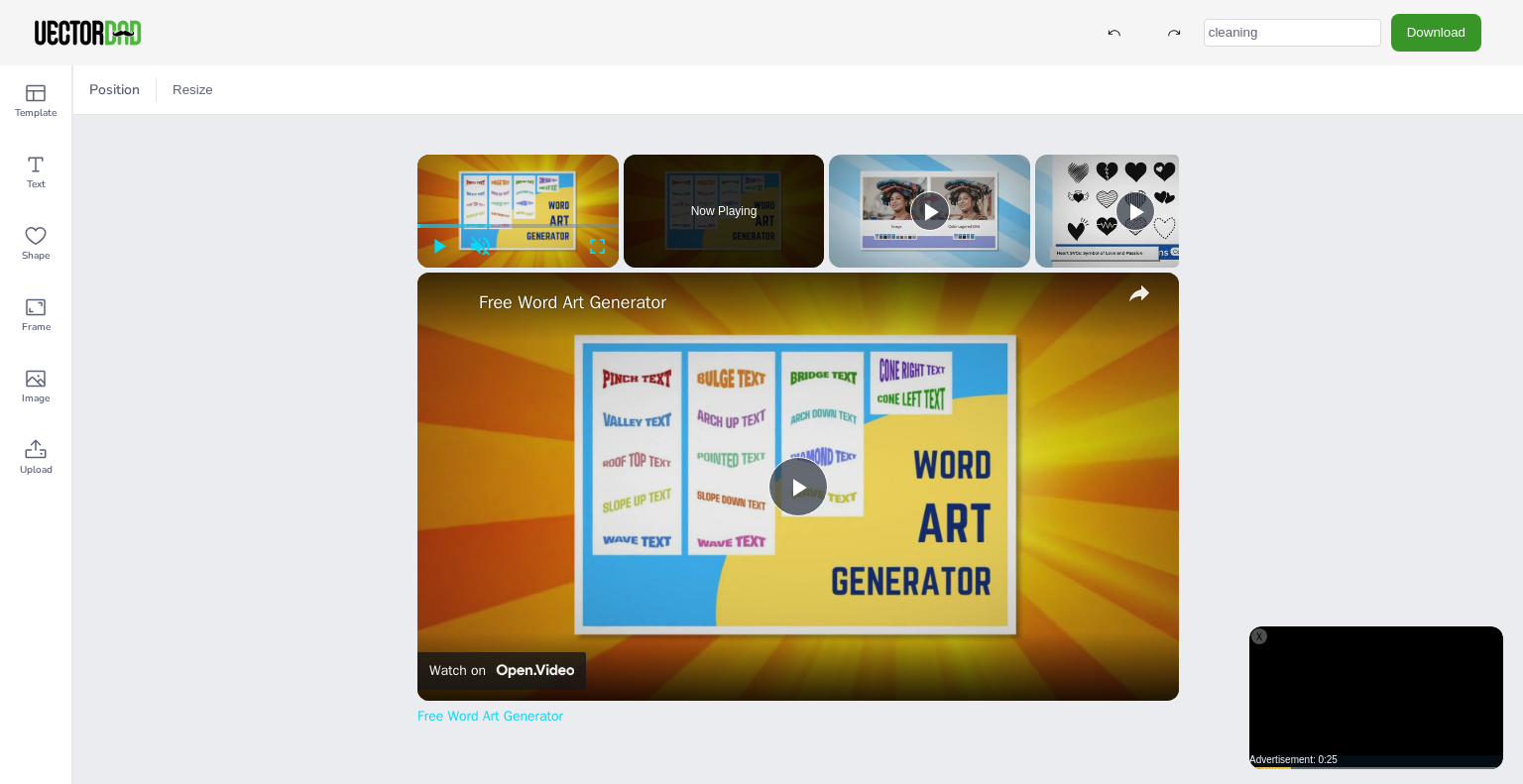type on "cleaning" 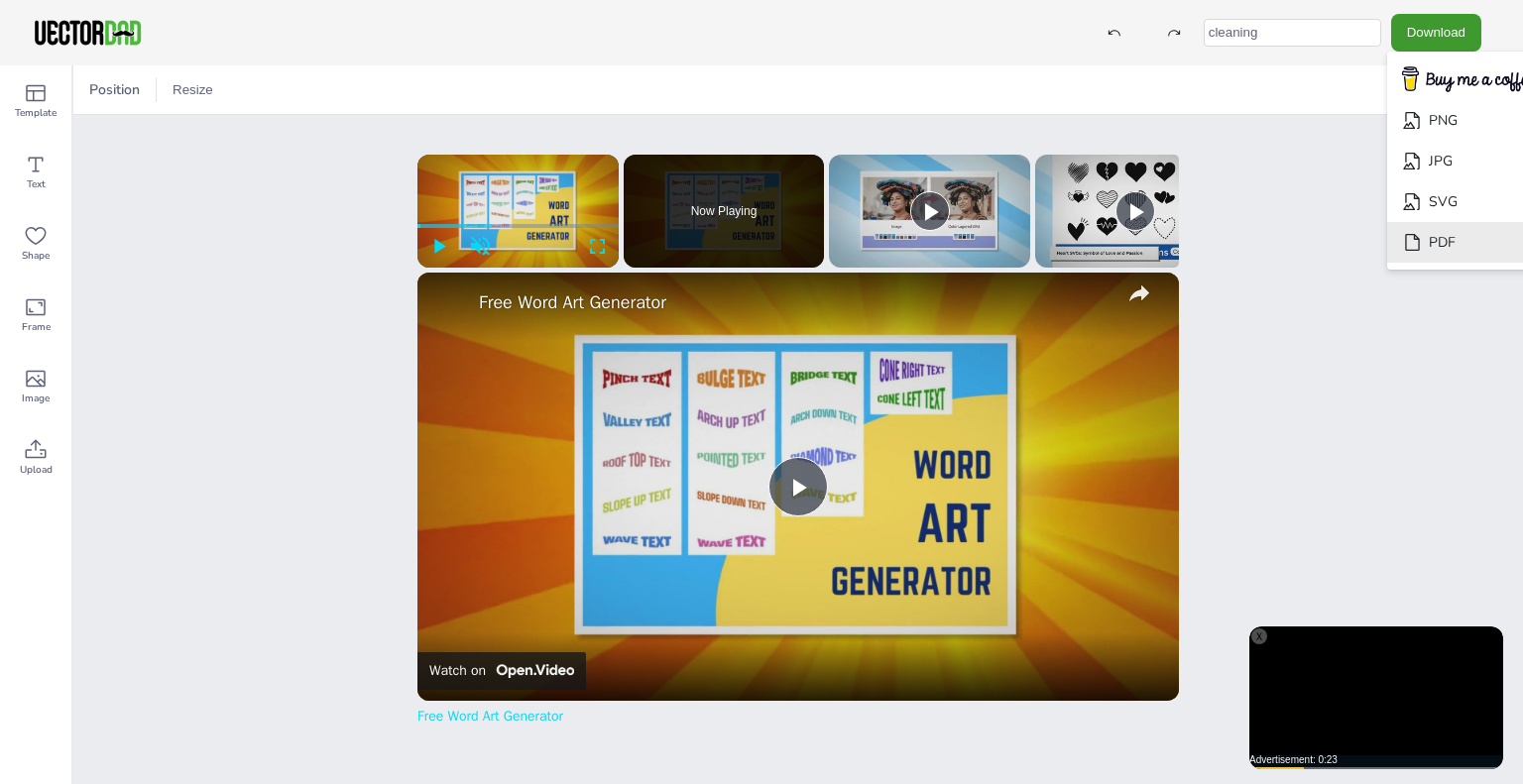 click on "PDF" at bounding box center (1468, 242) 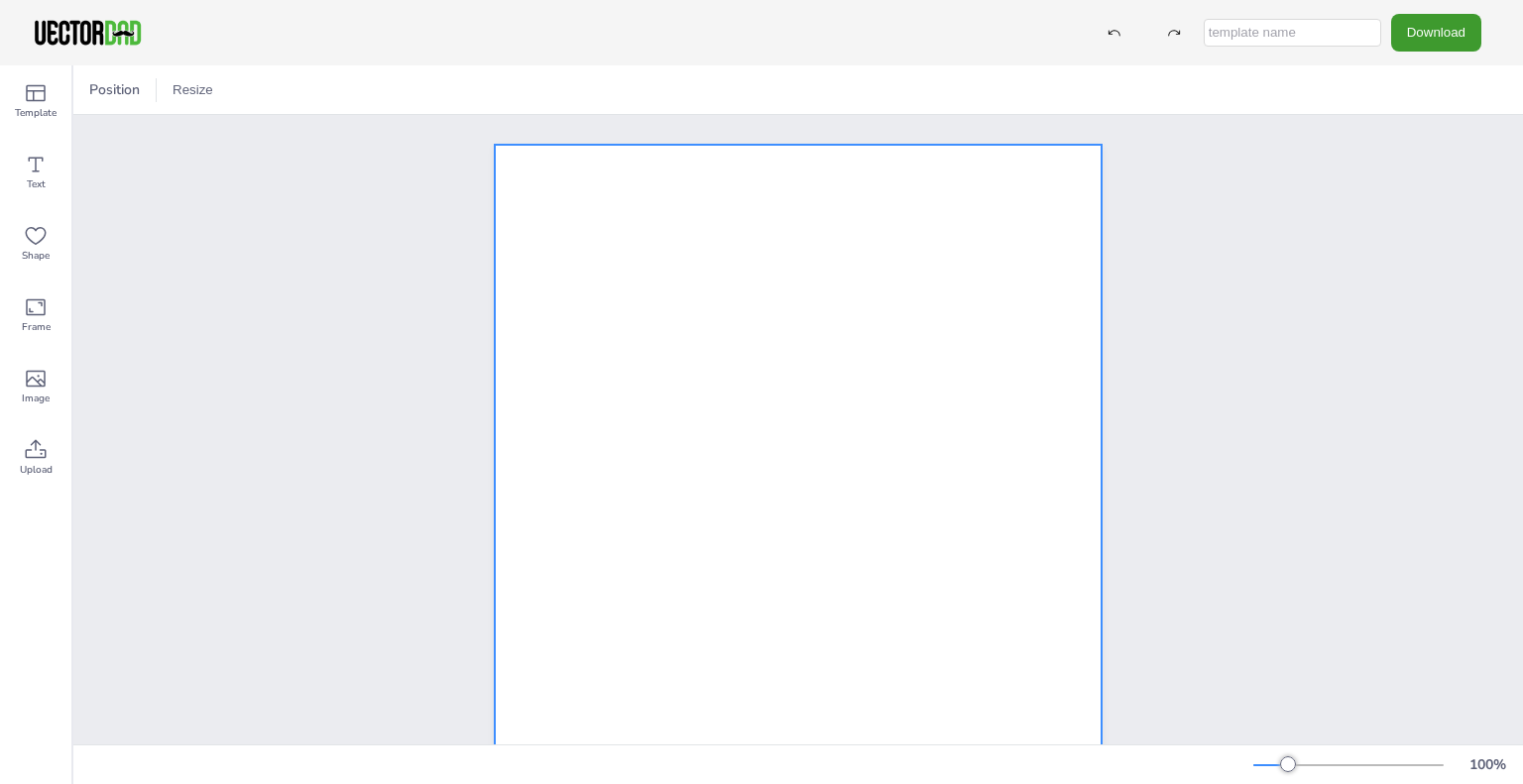 scroll, scrollTop: 0, scrollLeft: 0, axis: both 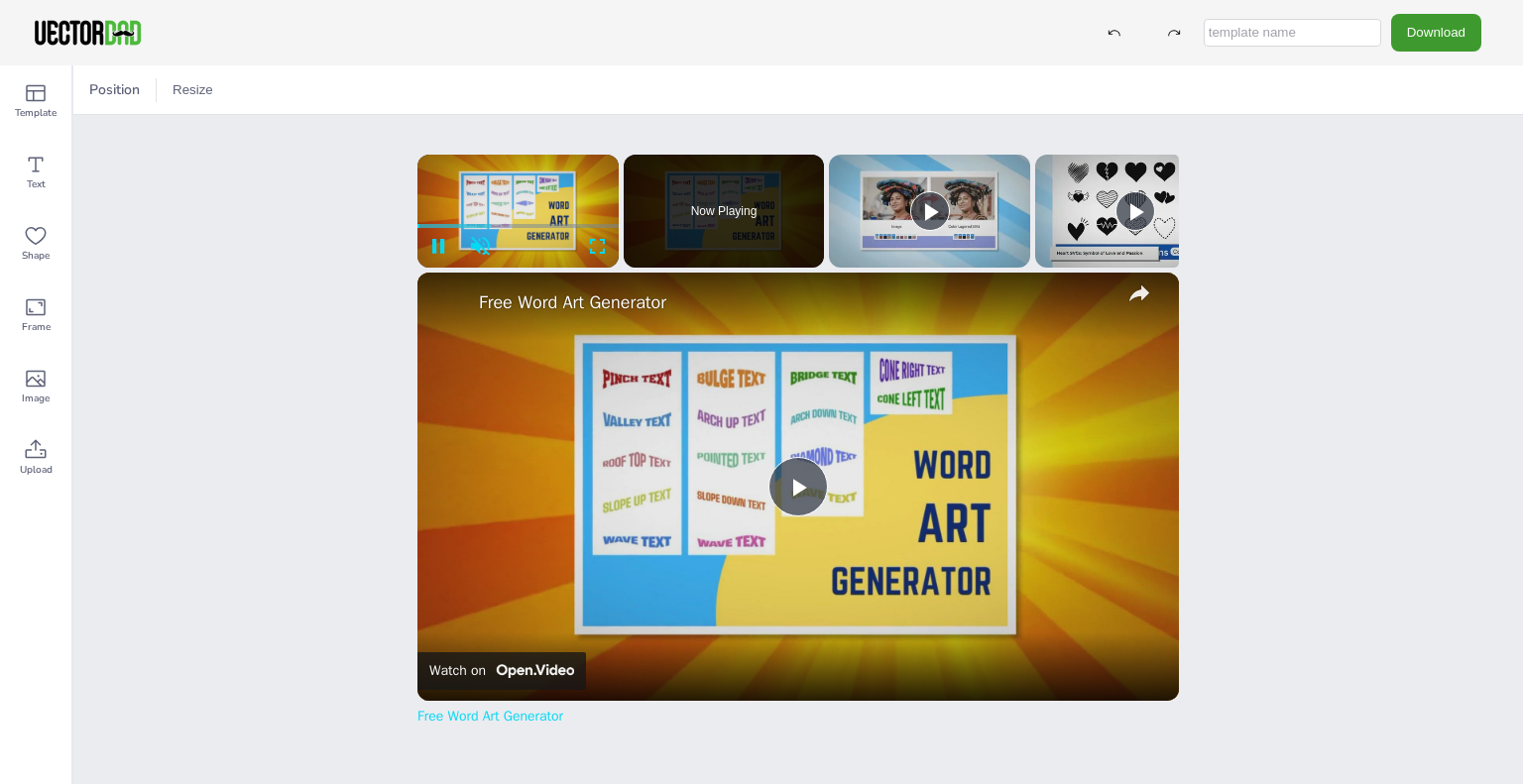 click at bounding box center [1292, 33] 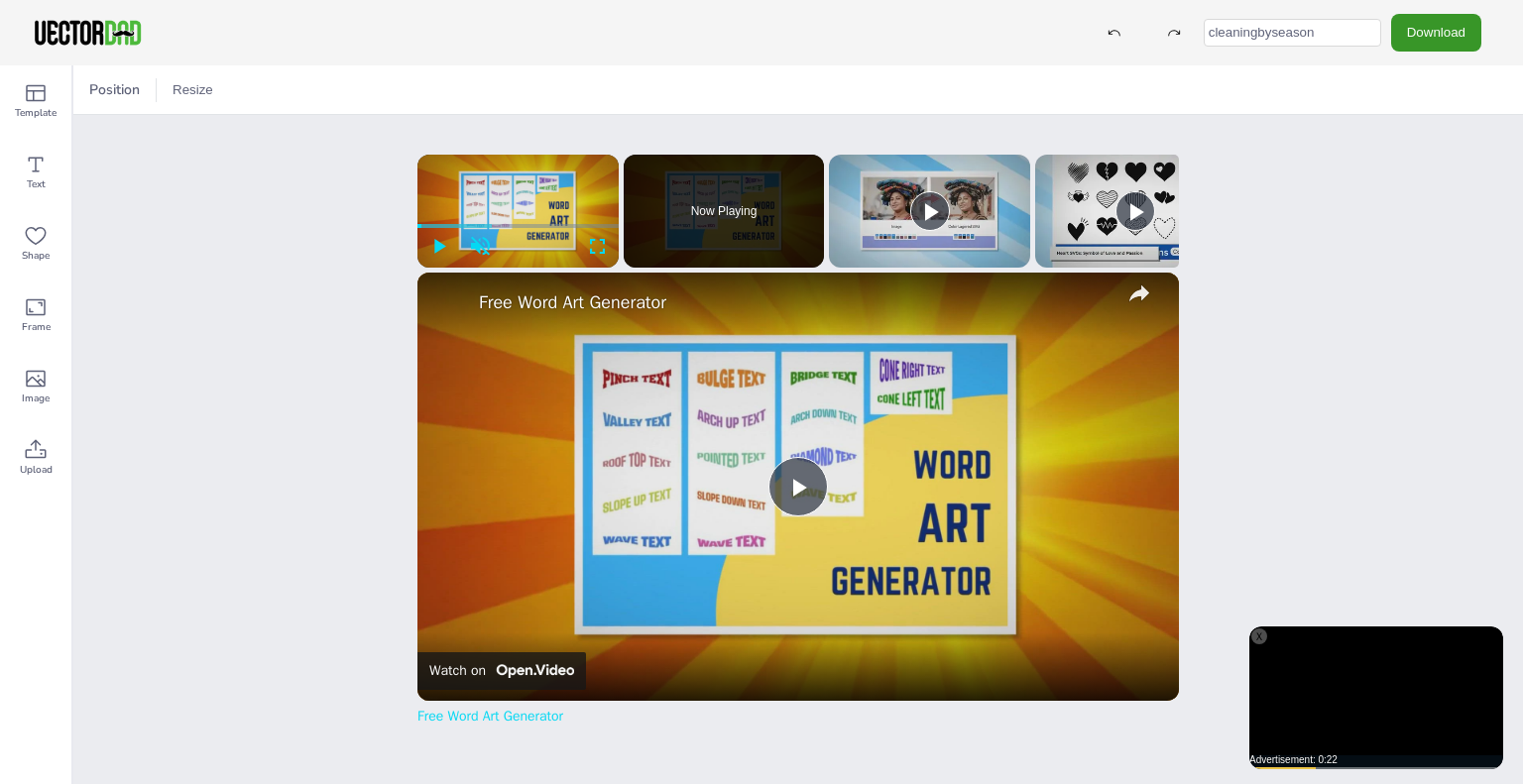 type on "cleaningbyseason" 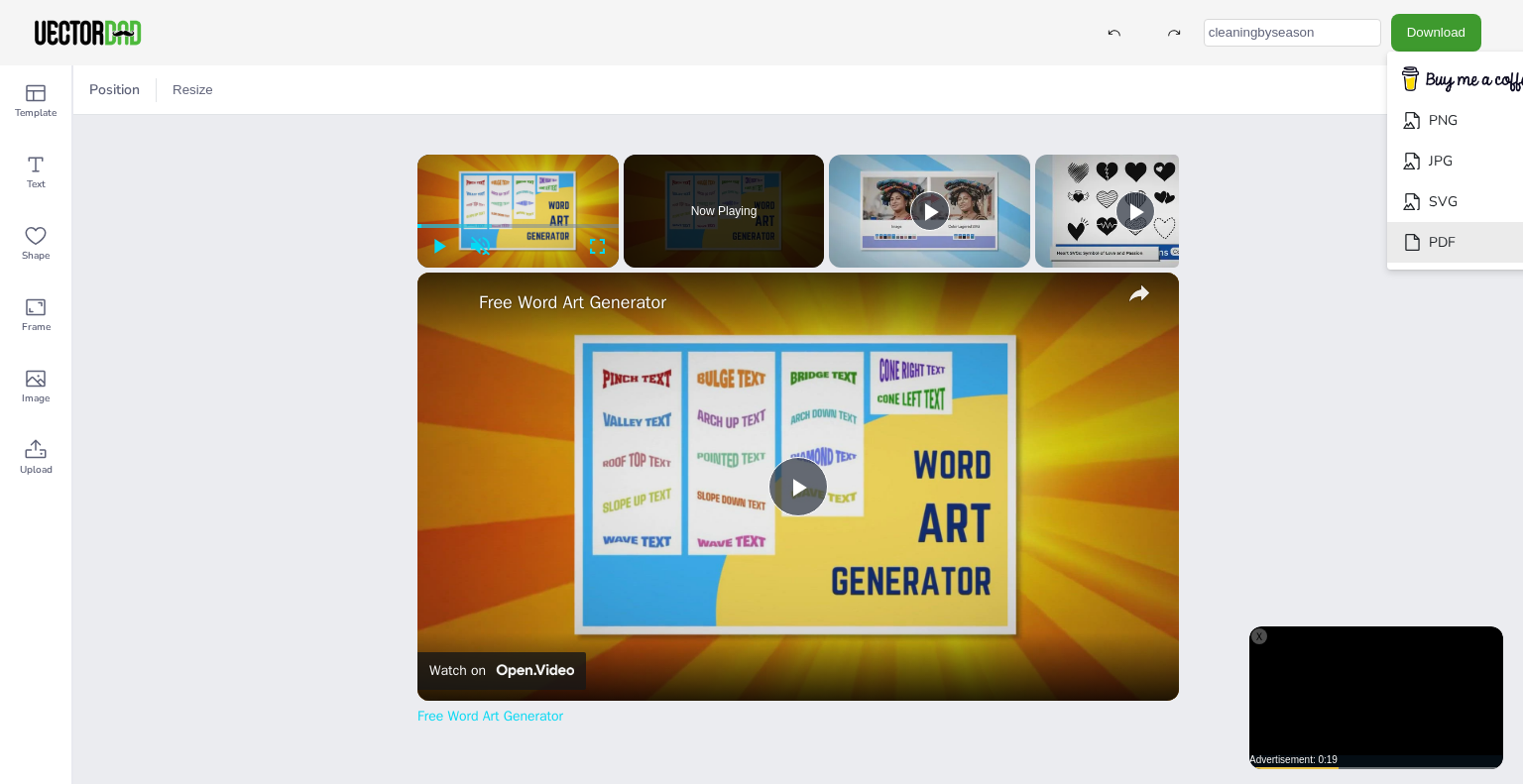 click on "PDF" at bounding box center [1468, 242] 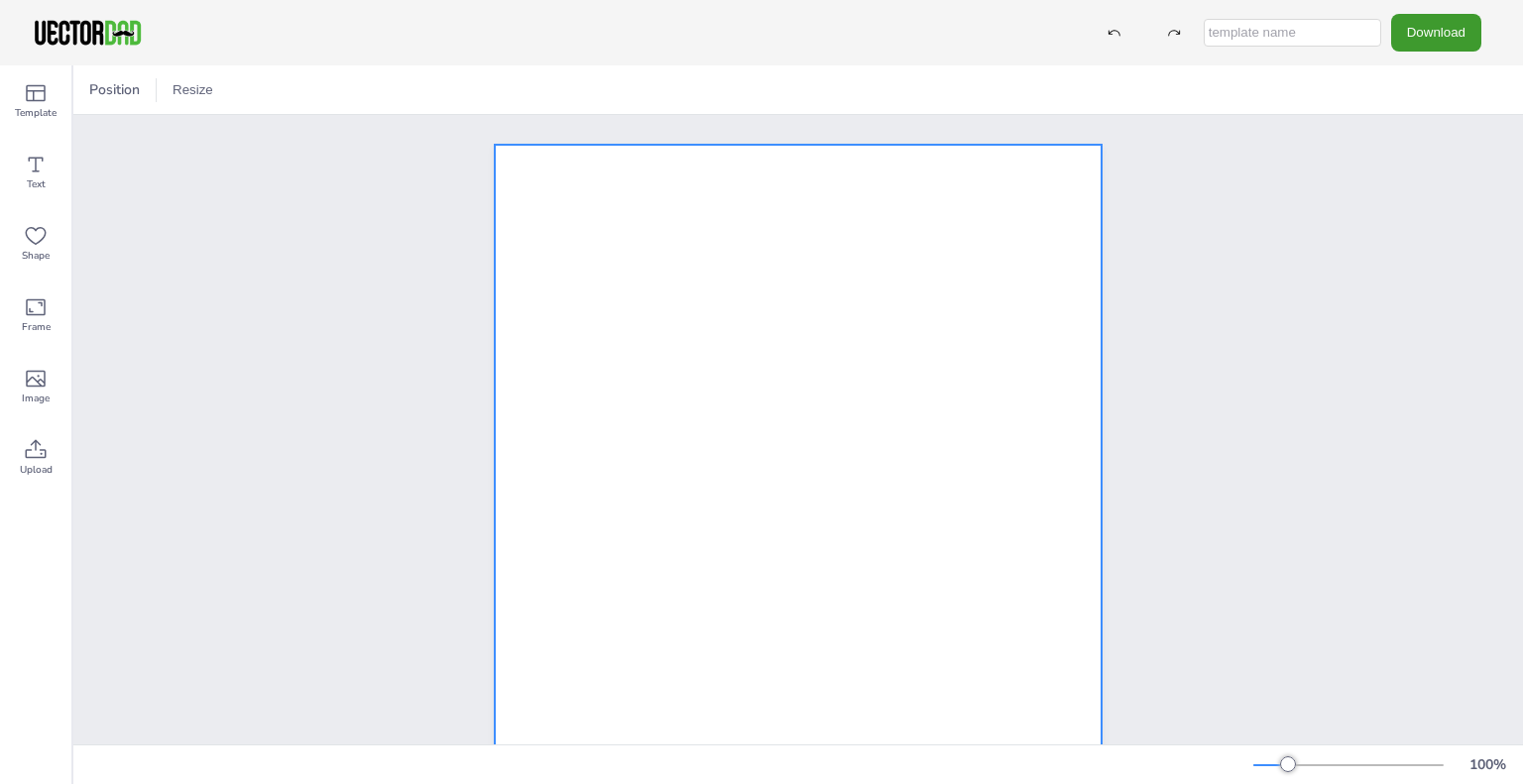 scroll, scrollTop: 0, scrollLeft: 0, axis: both 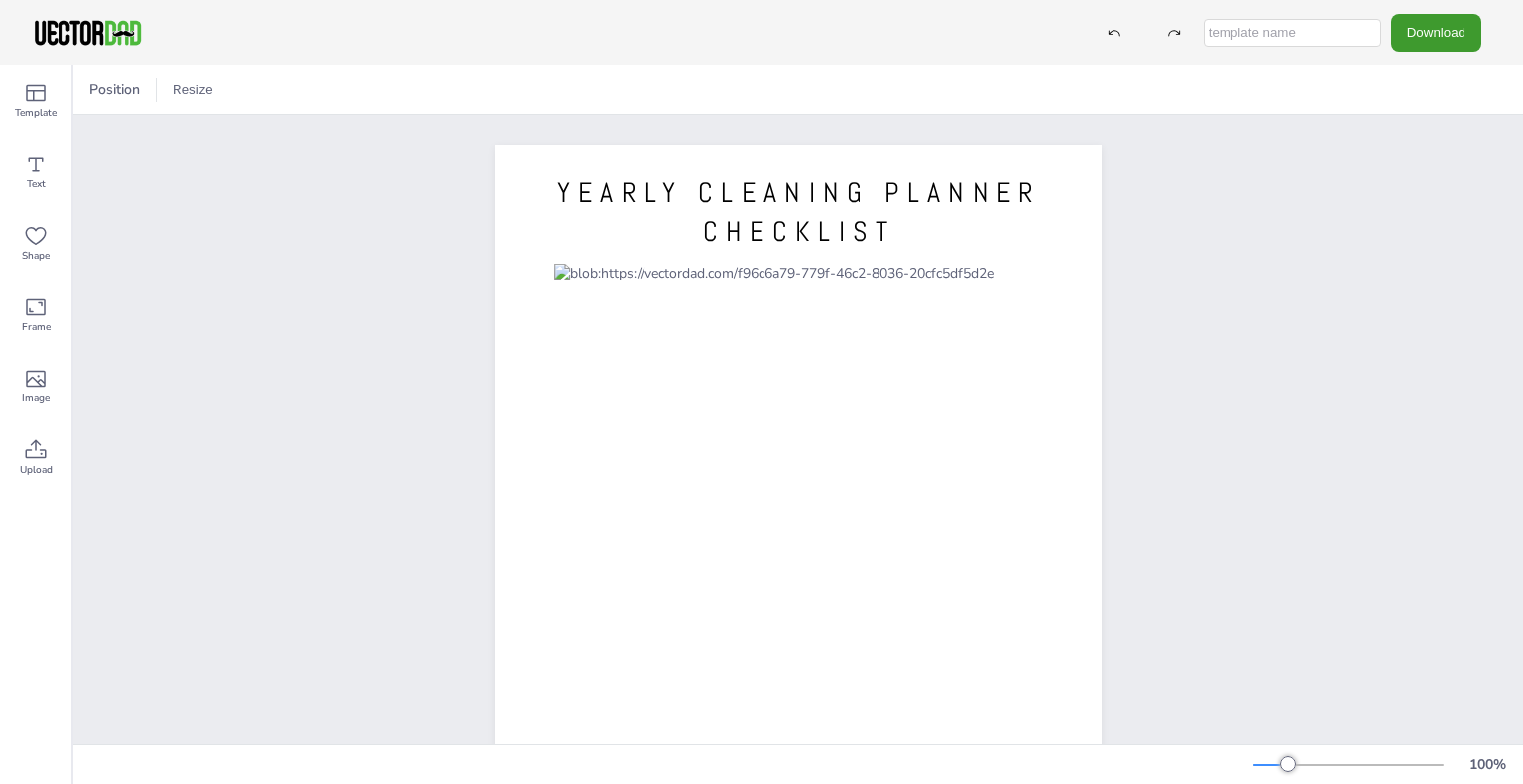 click at bounding box center (1292, 33) 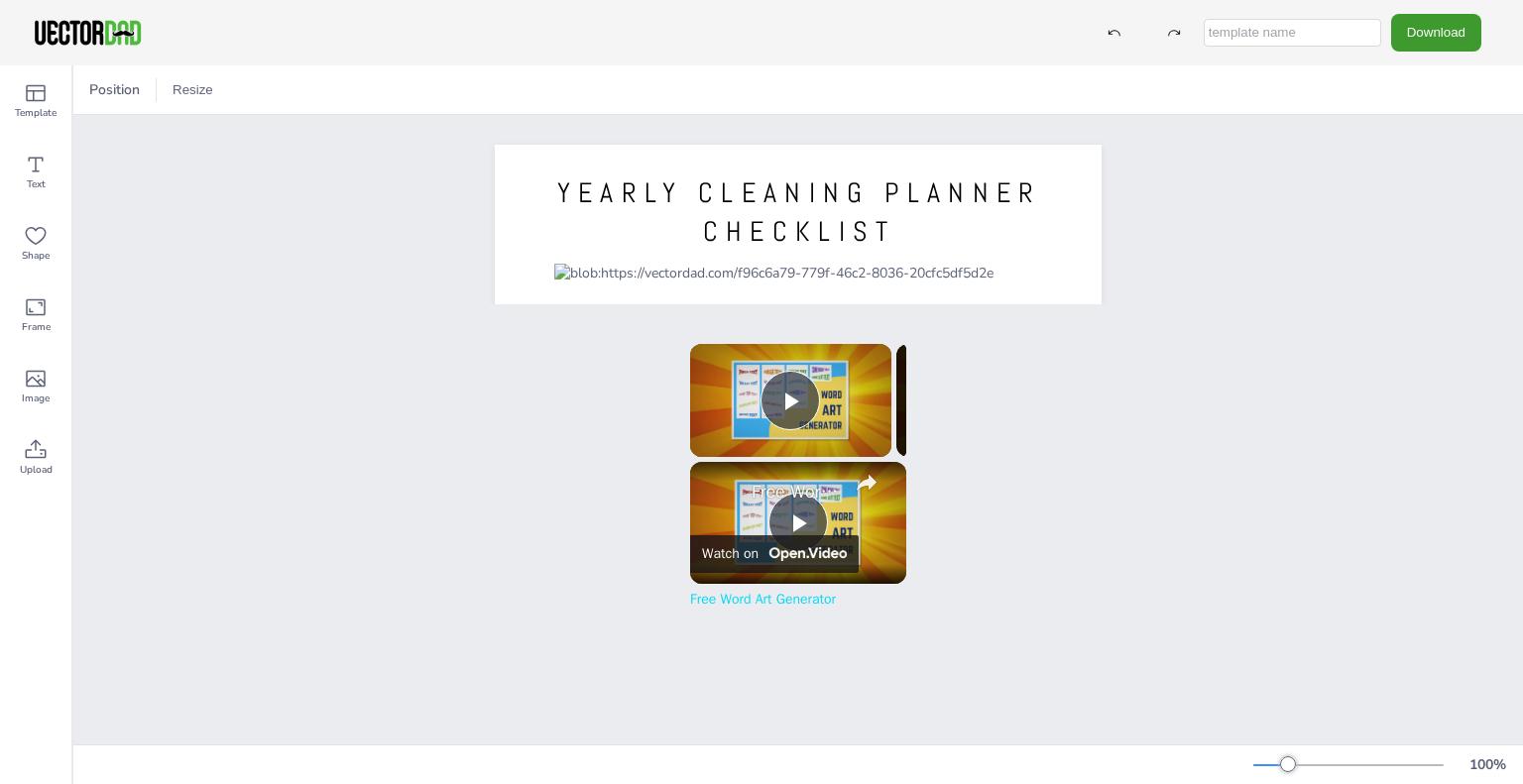 scroll, scrollTop: 0, scrollLeft: 0, axis: both 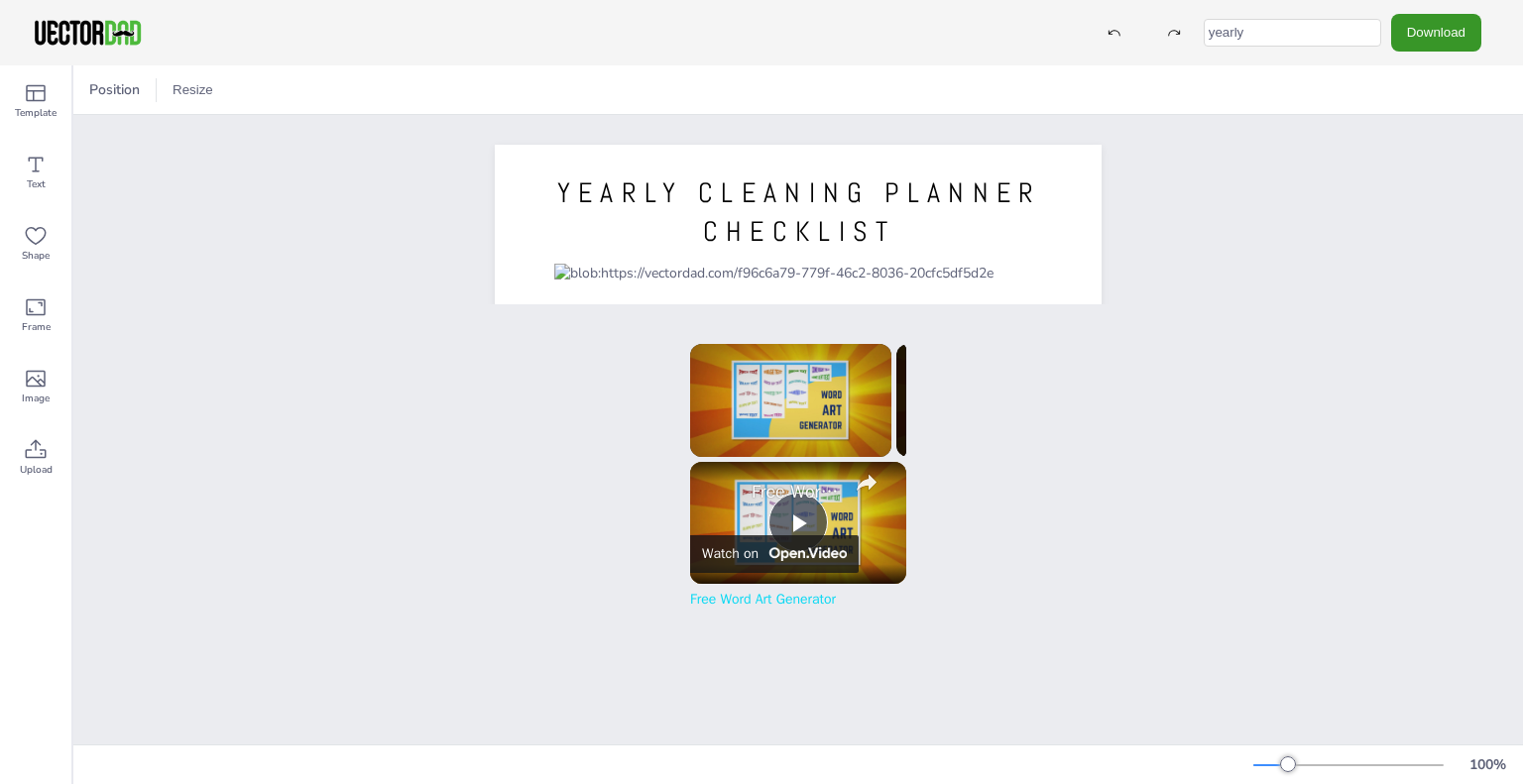 type on "yearly" 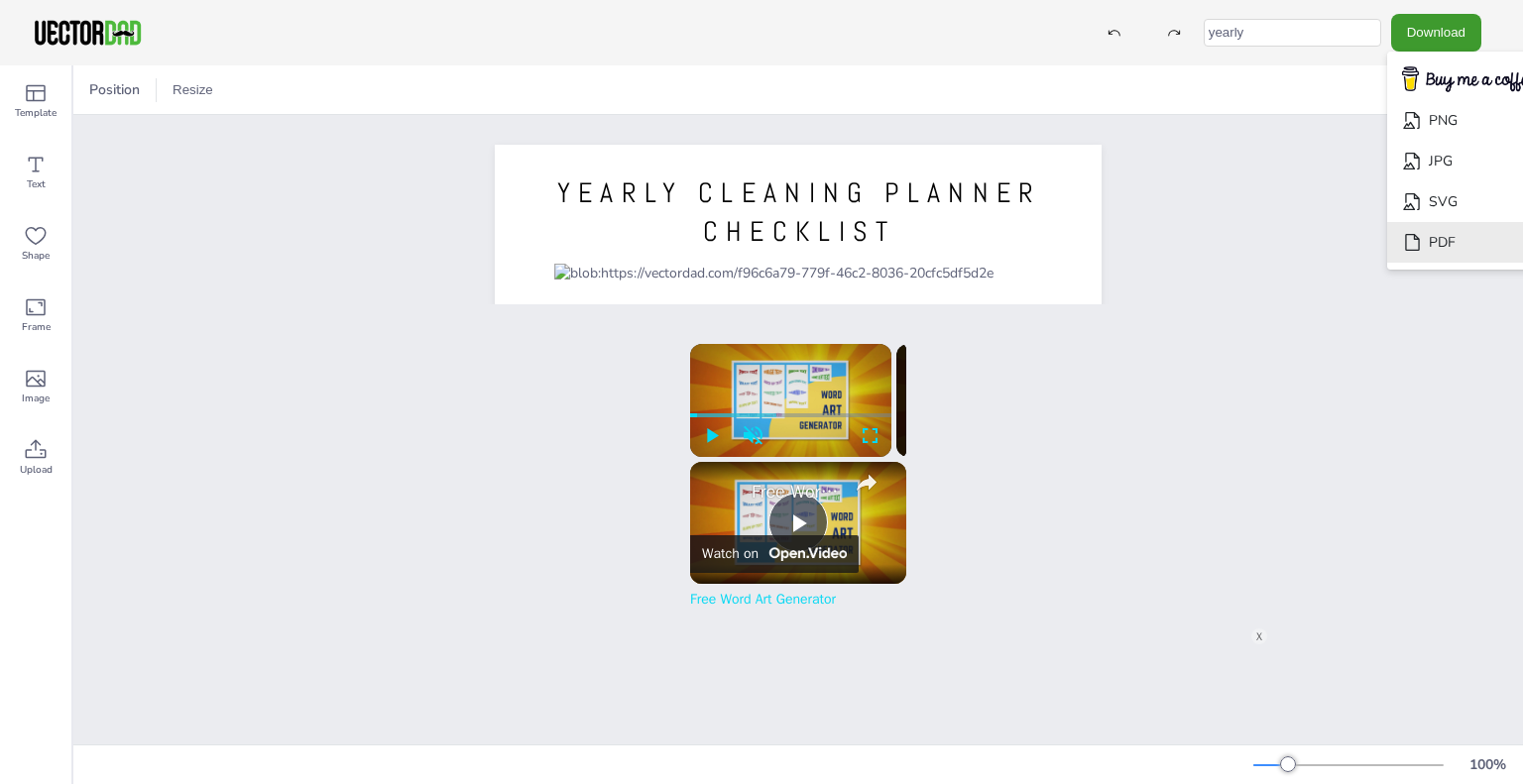 click on "PDF" at bounding box center (1468, 242) 